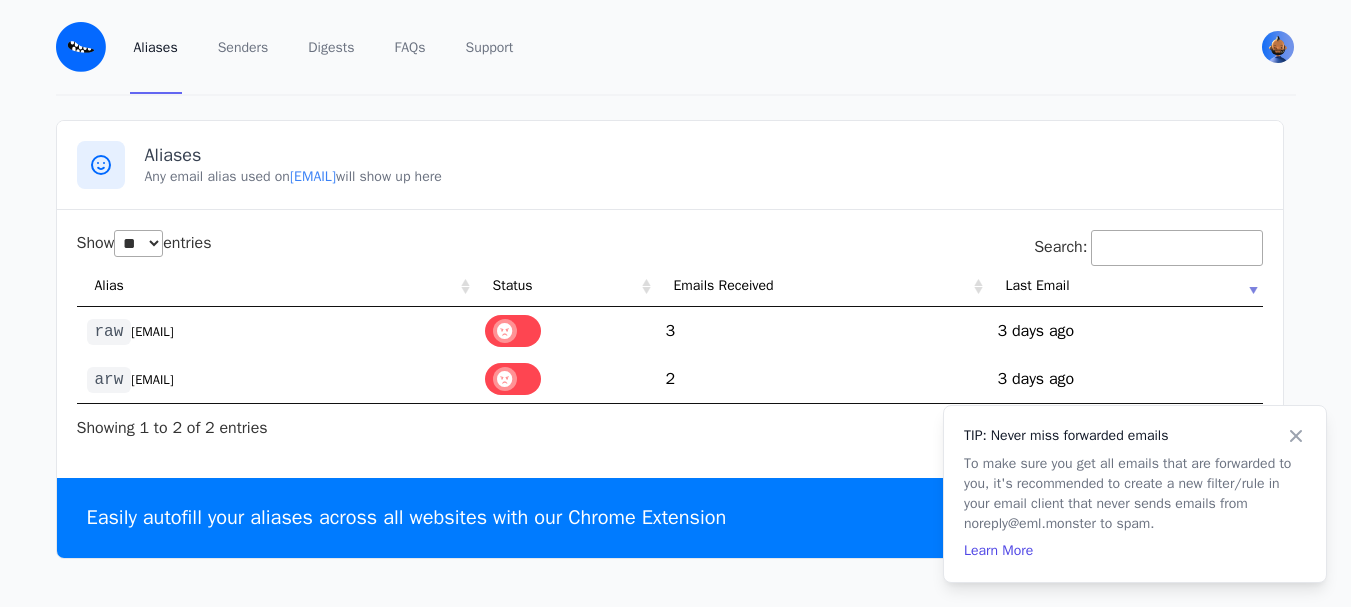 select on "**" 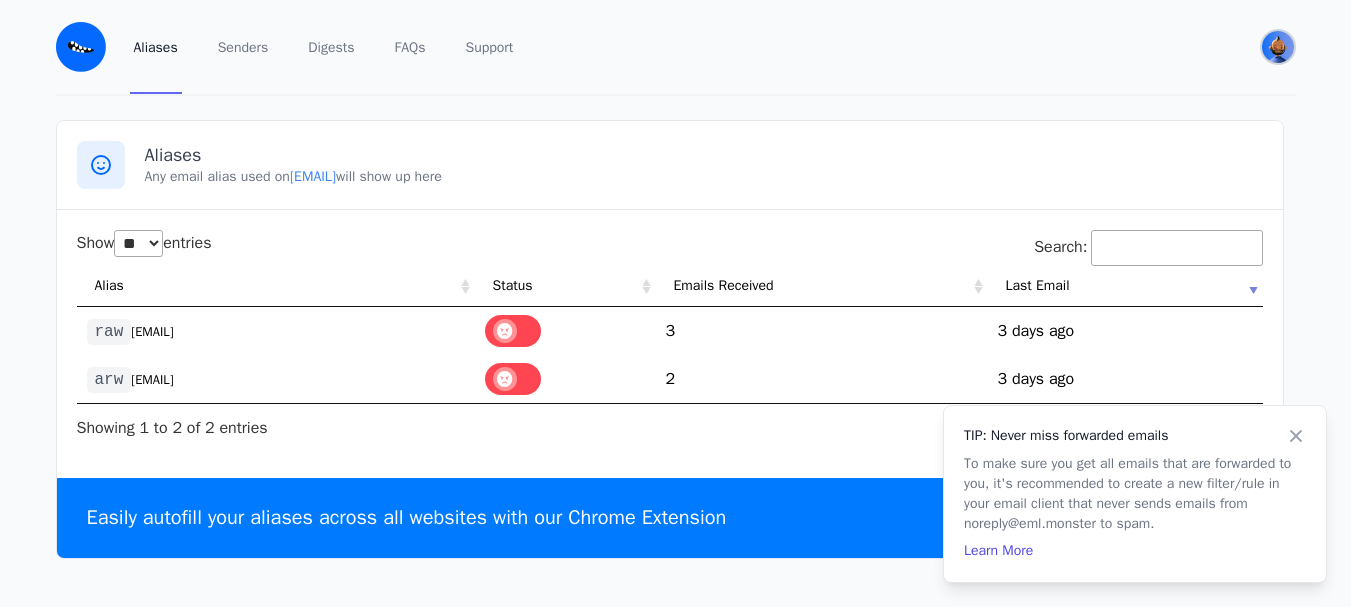 click at bounding box center (1278, 47) 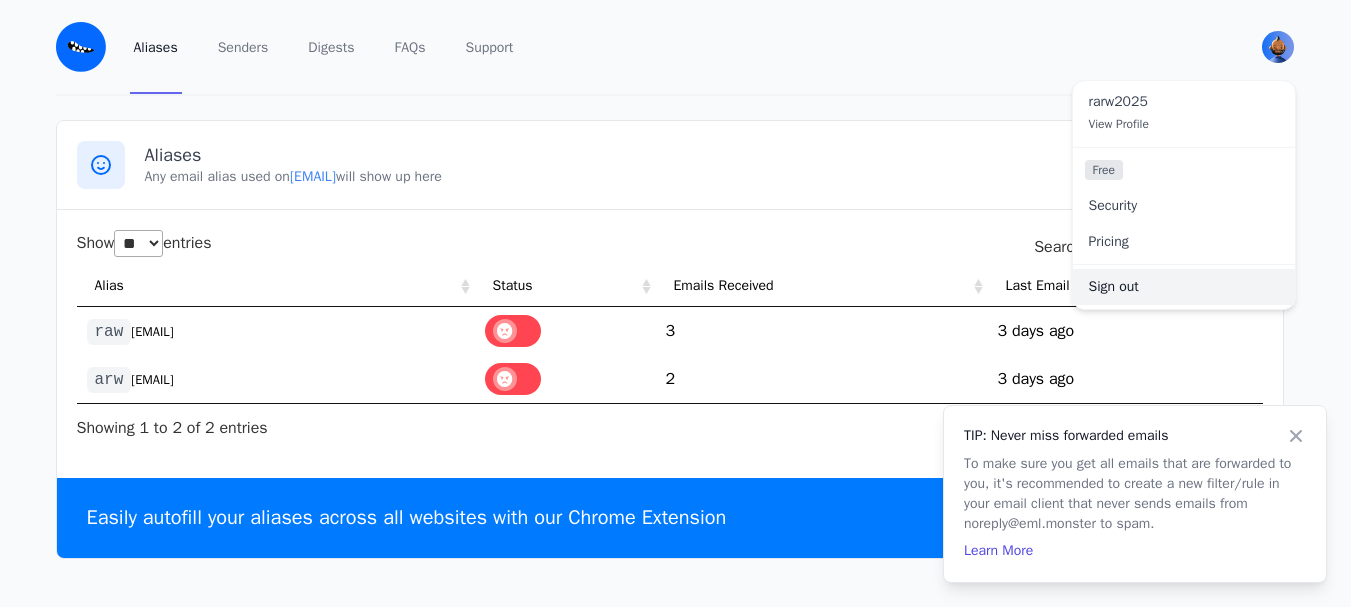click on "Sign out" at bounding box center (1184, 287) 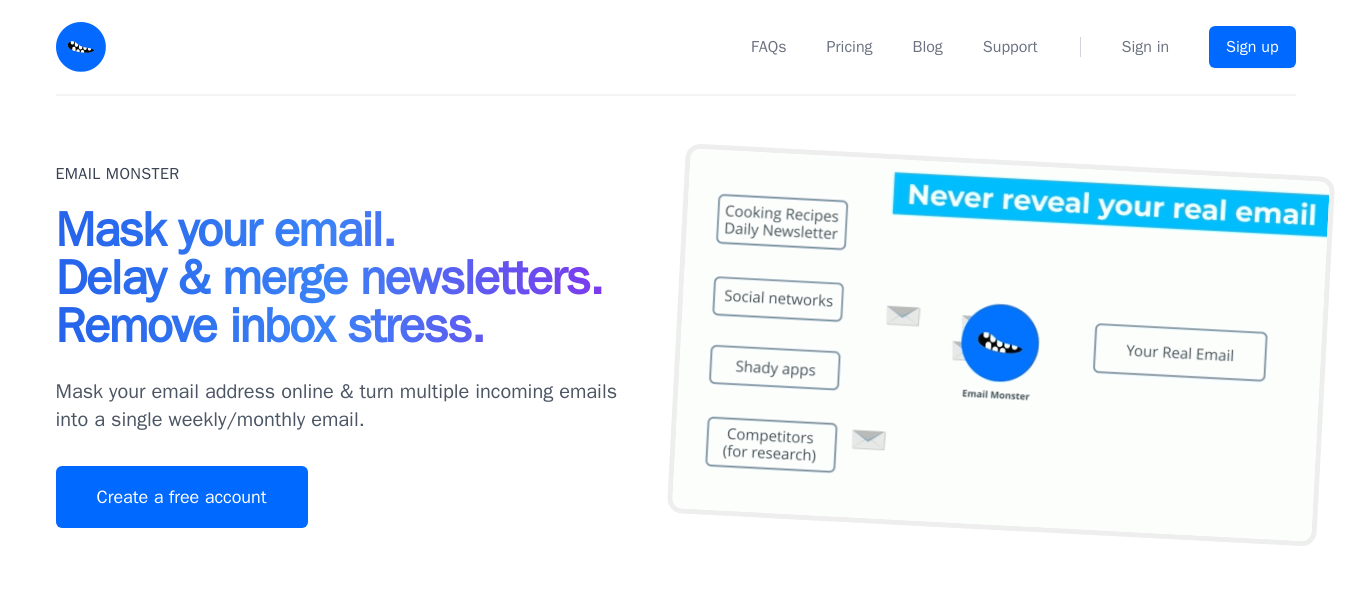 scroll, scrollTop: 0, scrollLeft: 0, axis: both 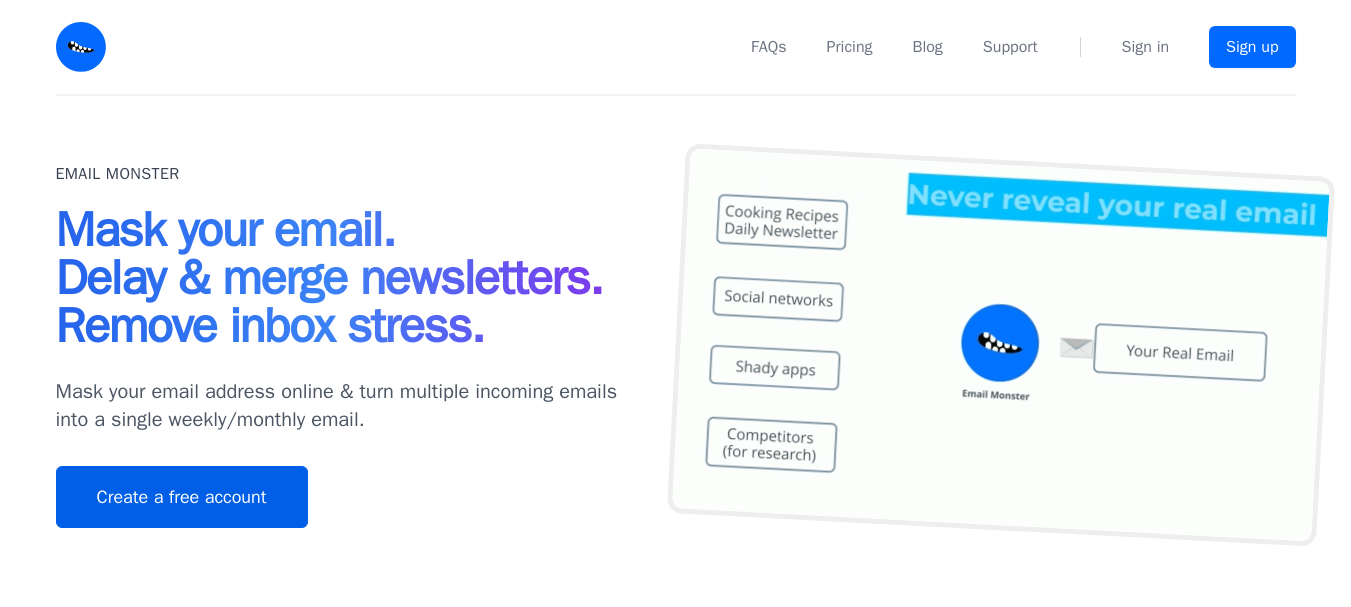 click on "Create a free account" at bounding box center (182, 497) 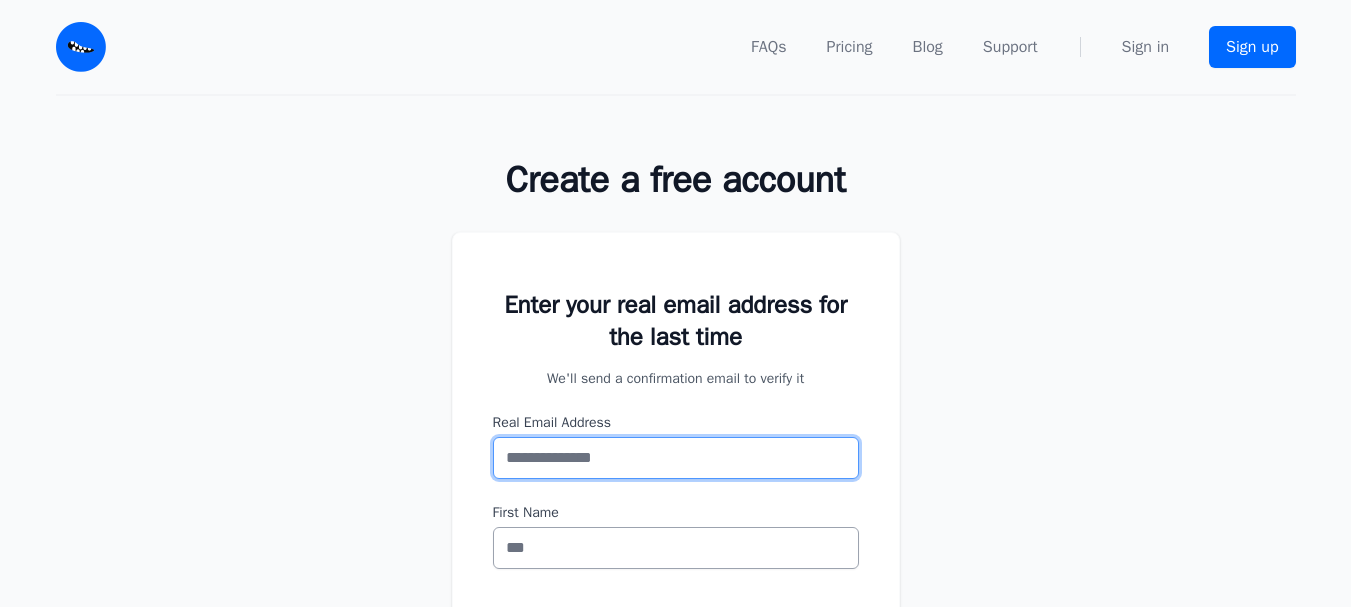 scroll, scrollTop: 0, scrollLeft: 0, axis: both 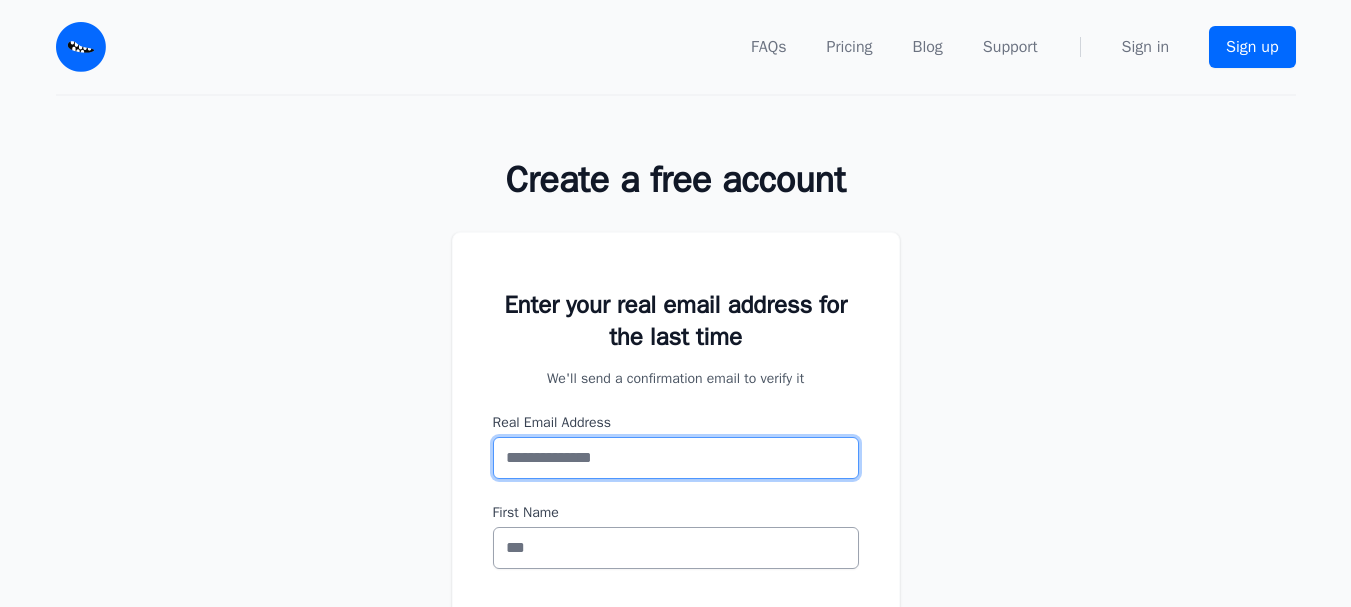 paste on "**********" 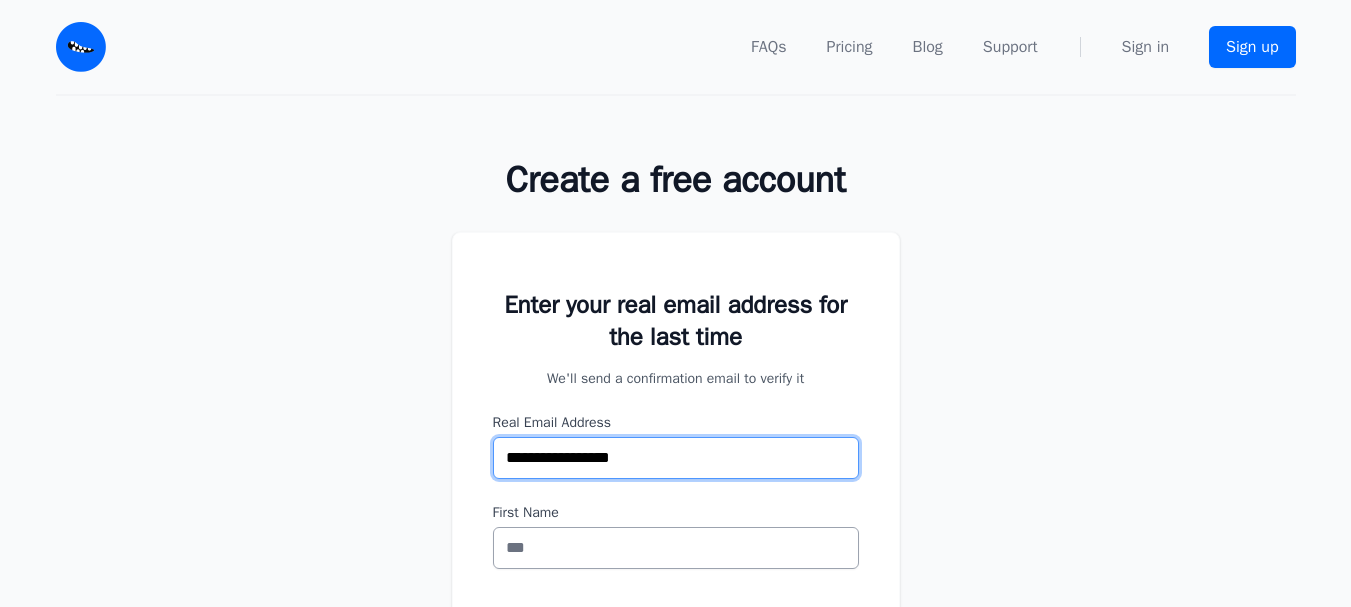 type on "**********" 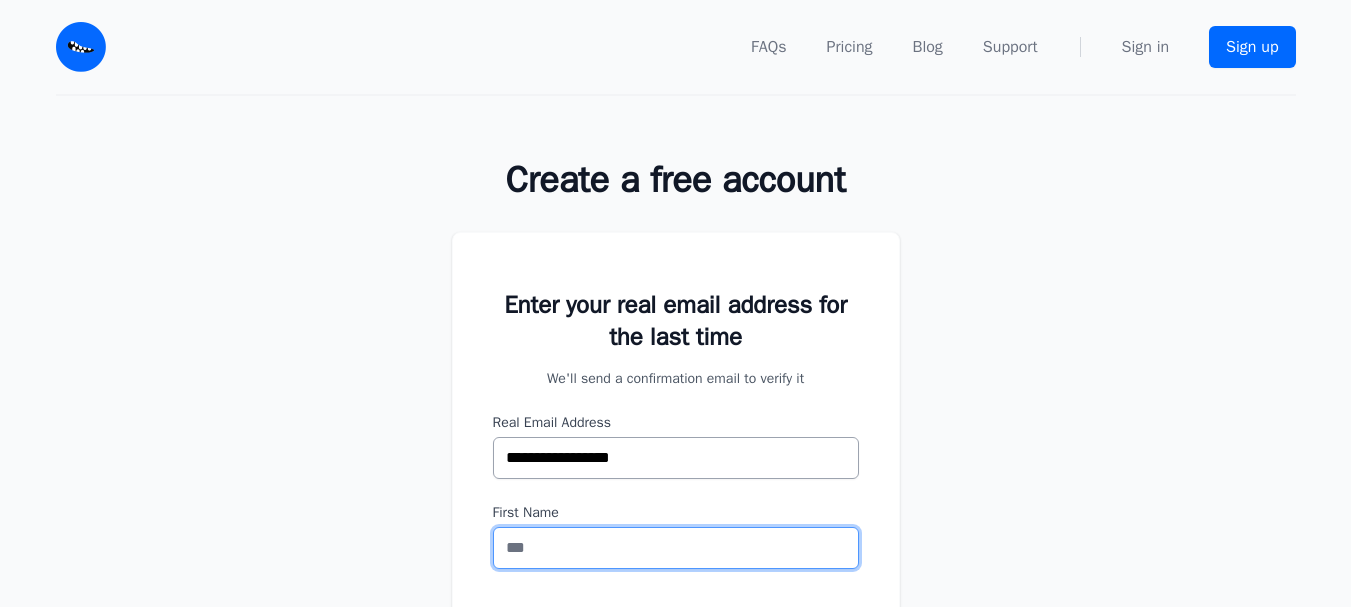 click on "First Name" at bounding box center [676, 548] 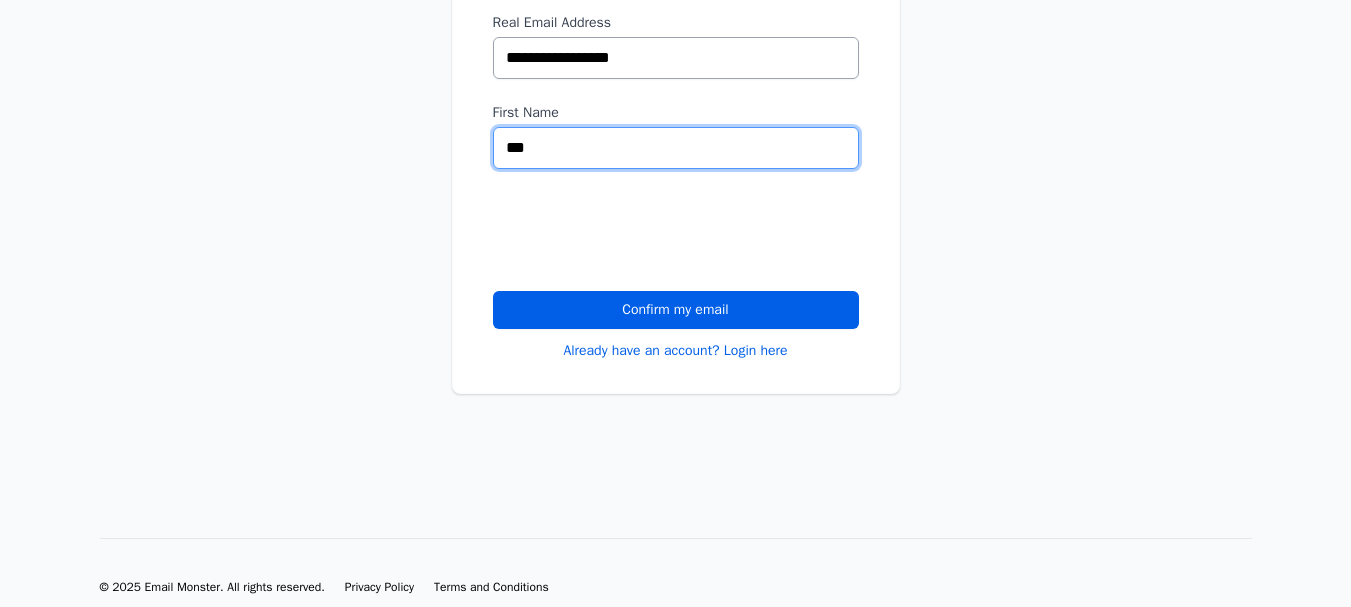 scroll, scrollTop: 428, scrollLeft: 0, axis: vertical 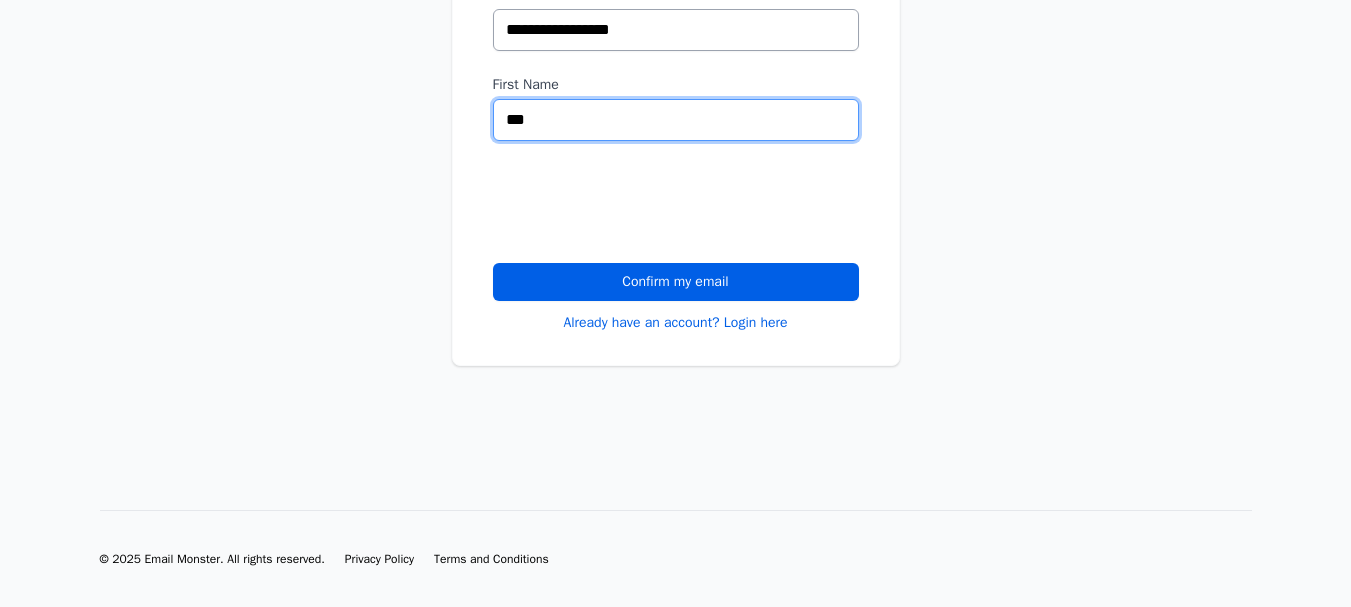 type on "***" 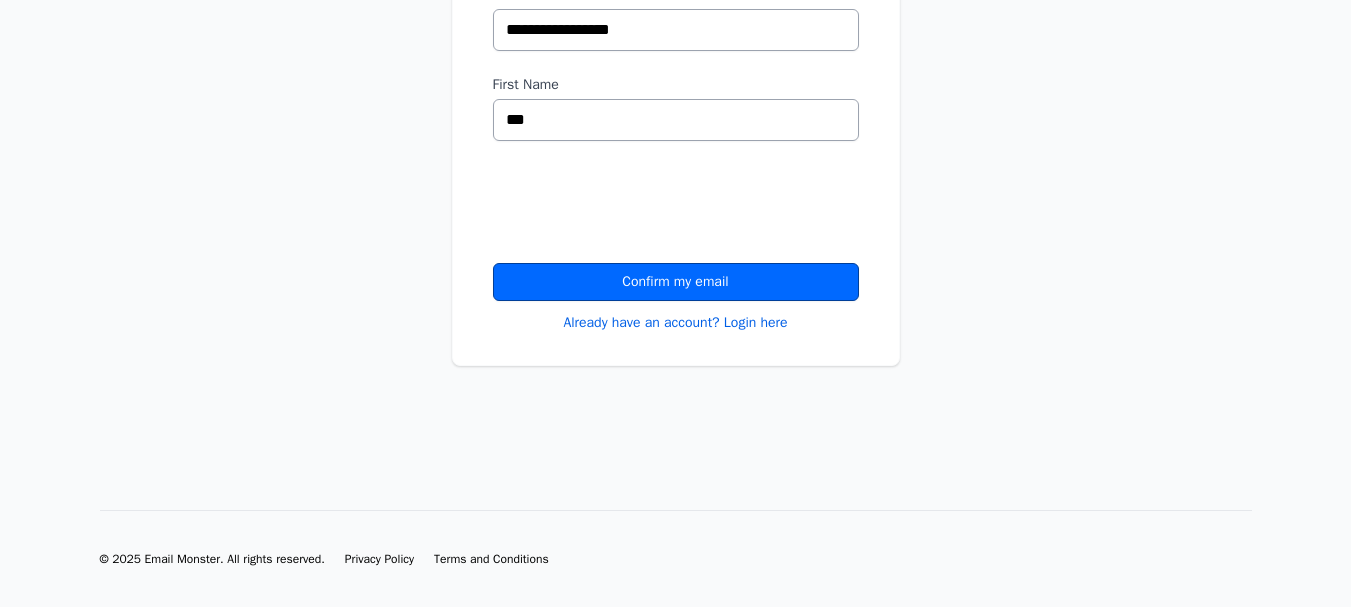 click on "Confirm my email" at bounding box center (676, 282) 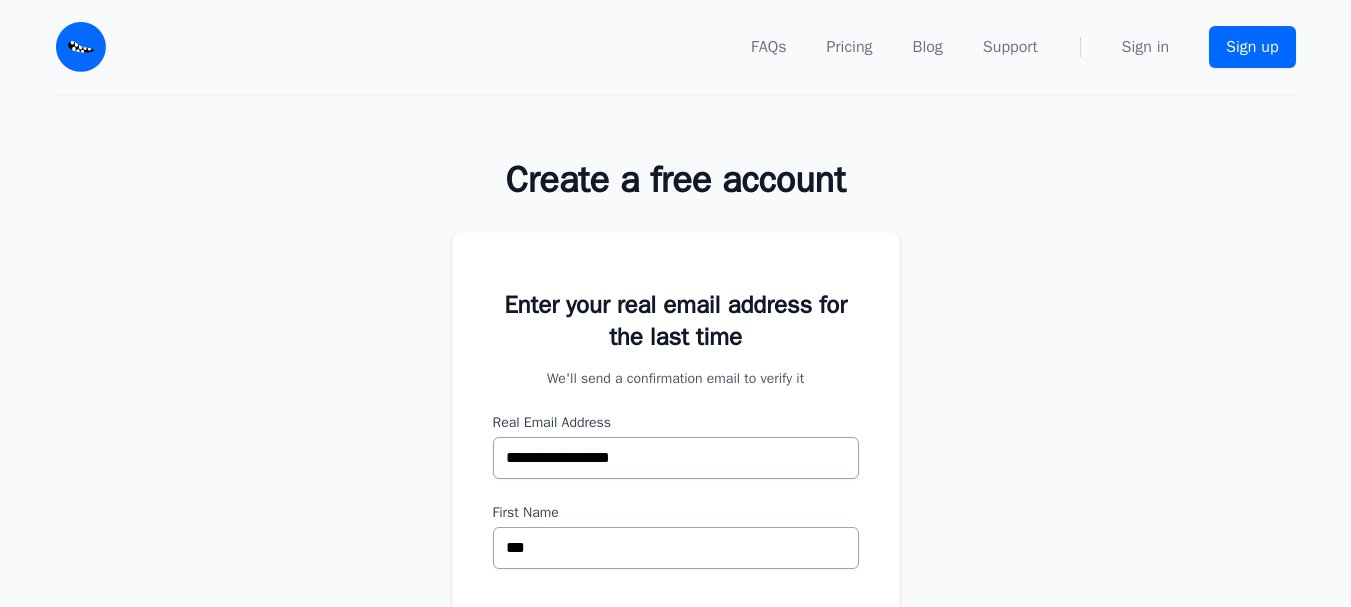 scroll, scrollTop: 0, scrollLeft: 0, axis: both 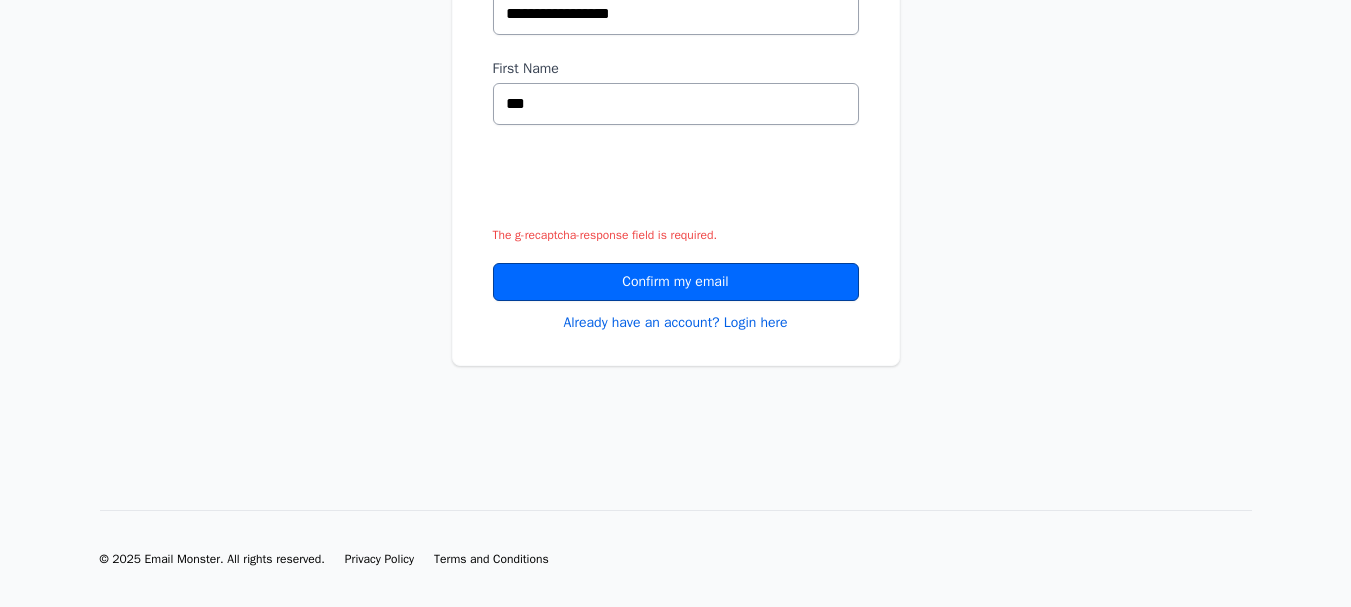click on "Confirm my email" at bounding box center (676, 282) 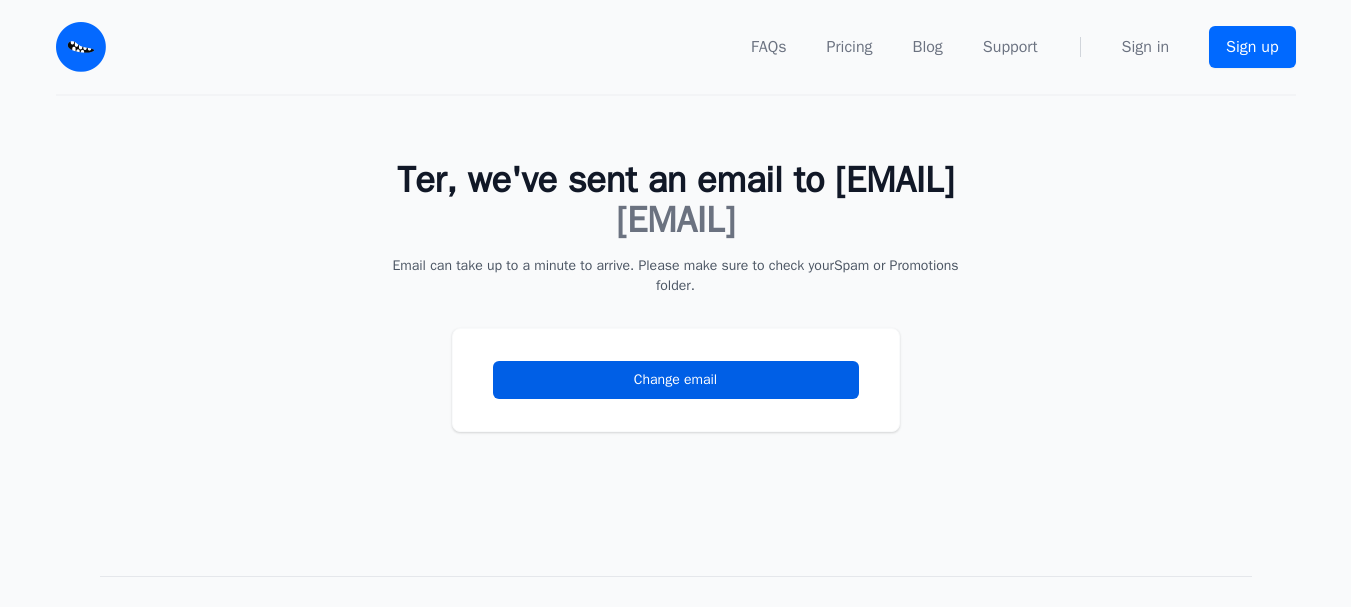 scroll, scrollTop: 0, scrollLeft: 0, axis: both 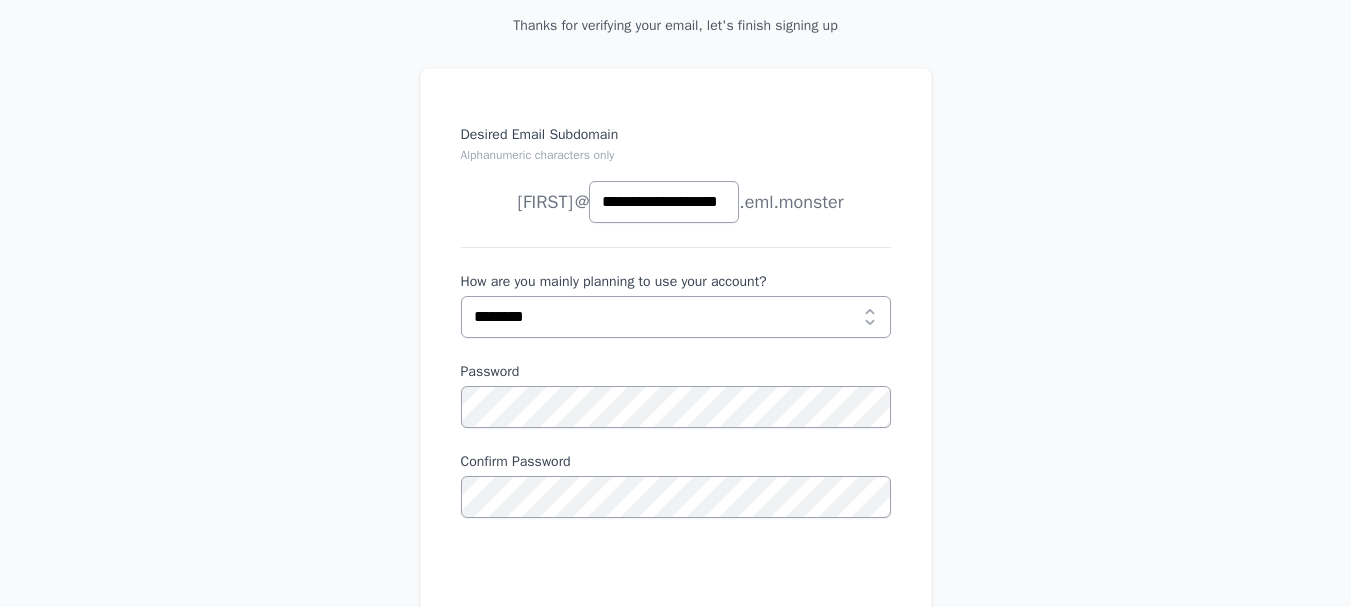 click on "**********" at bounding box center (664, 202) 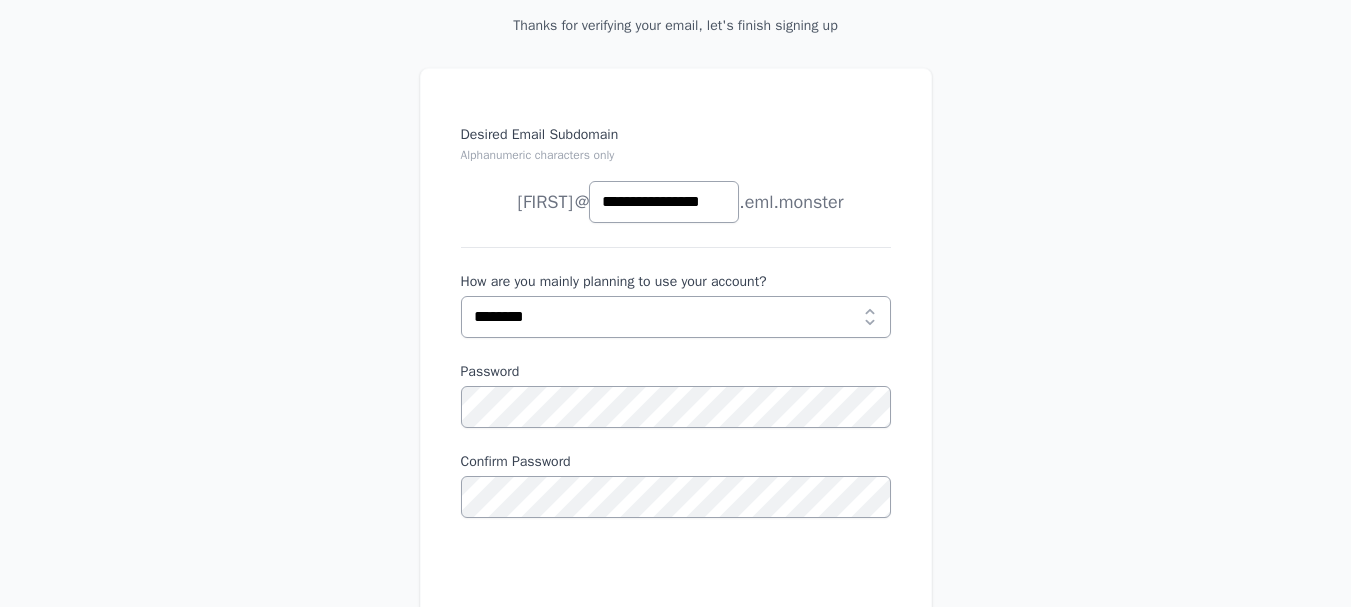 click on "**********" at bounding box center [664, 202] 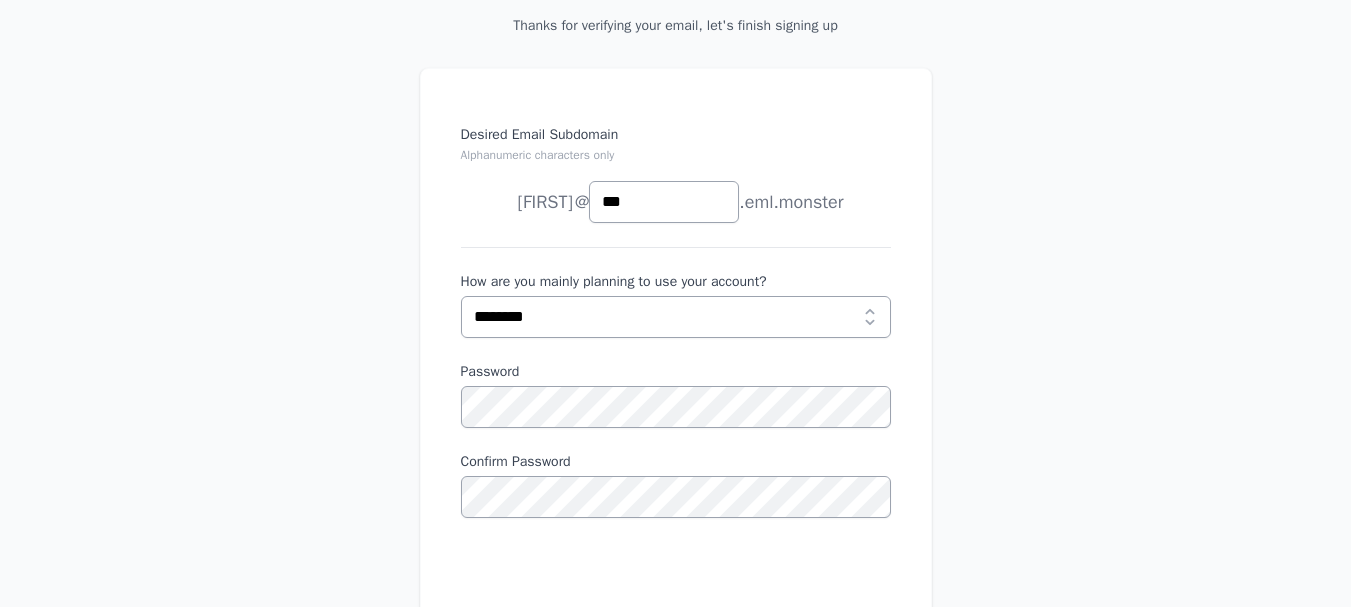 scroll, scrollTop: 500, scrollLeft: 0, axis: vertical 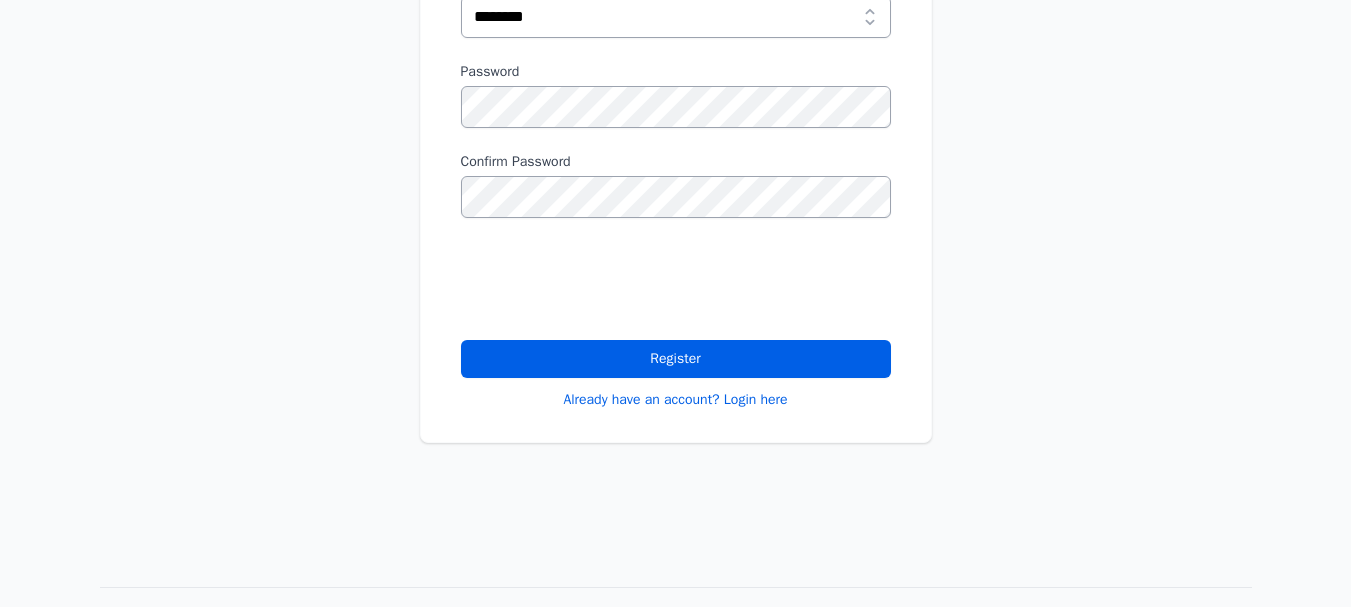 type on "***" 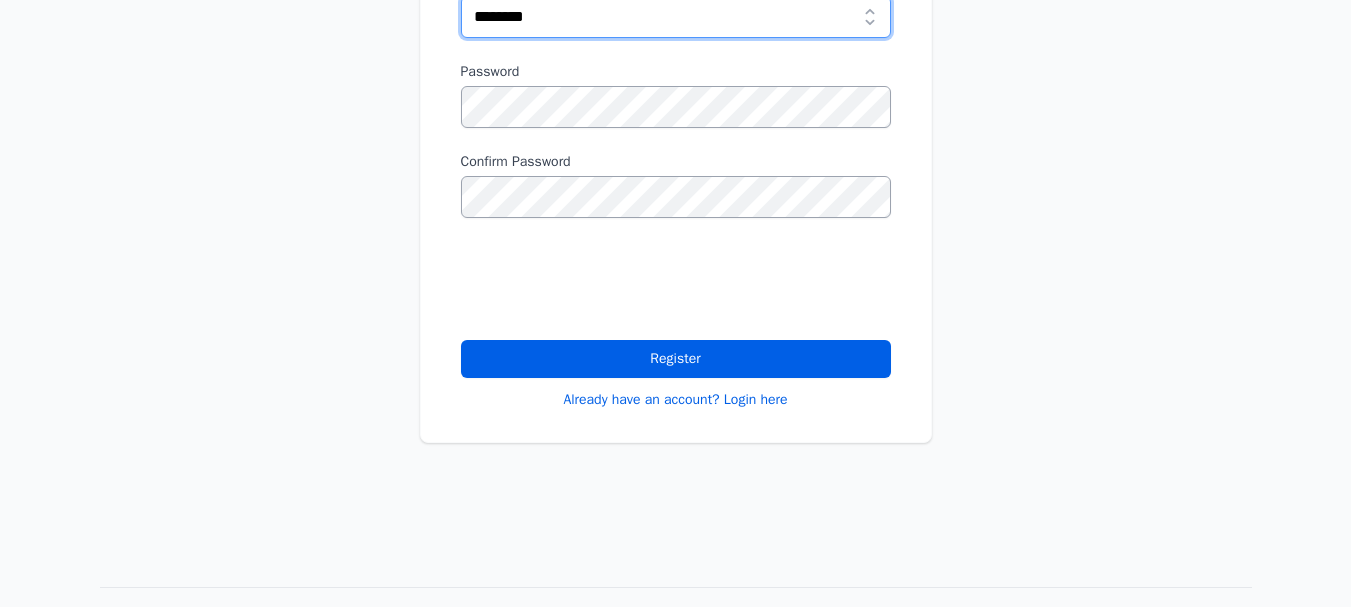 scroll, scrollTop: 496, scrollLeft: 0, axis: vertical 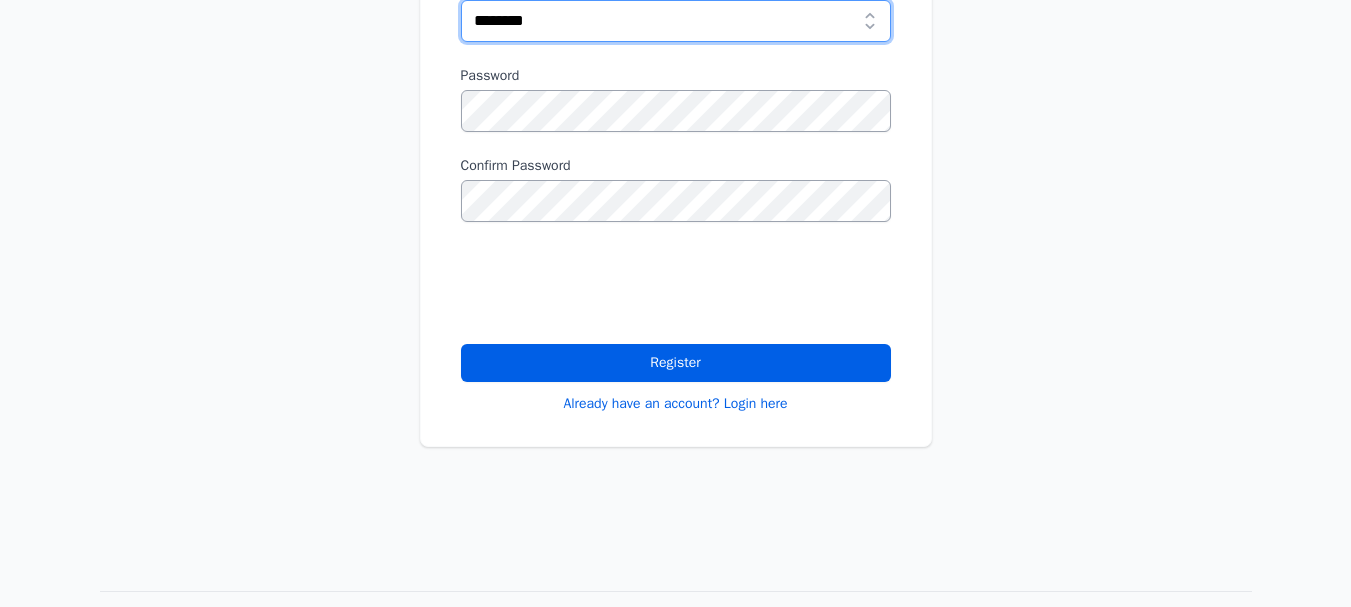 click on "**********" at bounding box center (676, 21) 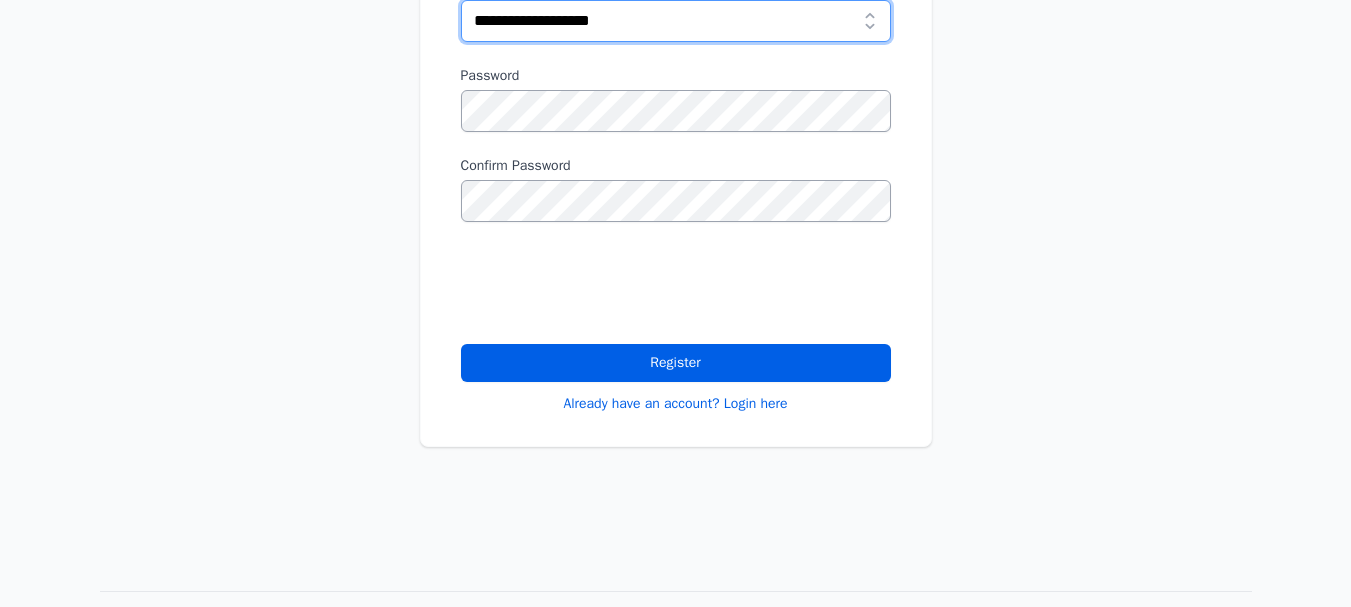 click on "**********" at bounding box center (676, 21) 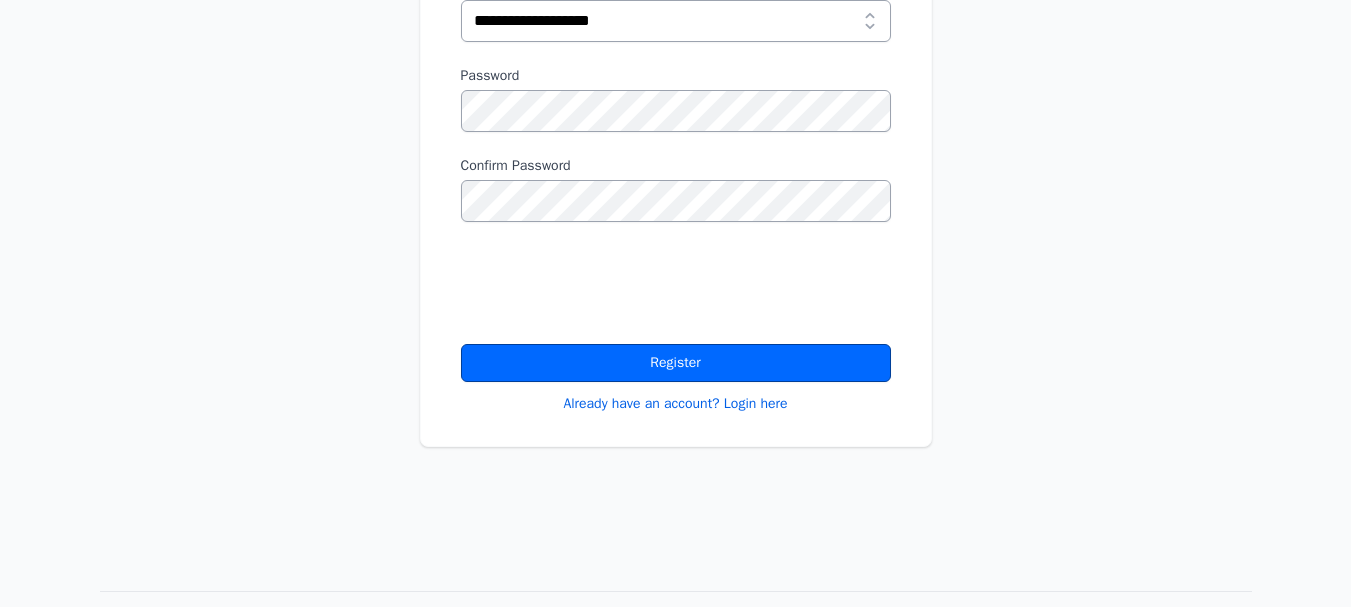 click on "Register" at bounding box center (676, 363) 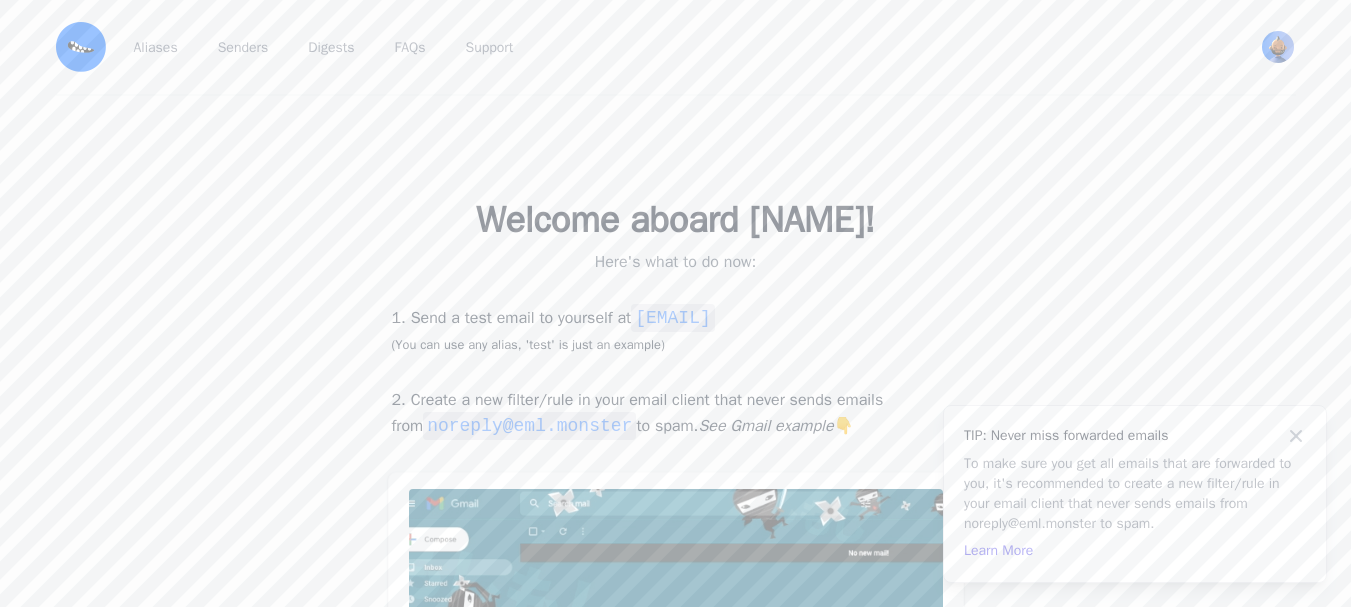 scroll, scrollTop: 0, scrollLeft: 0, axis: both 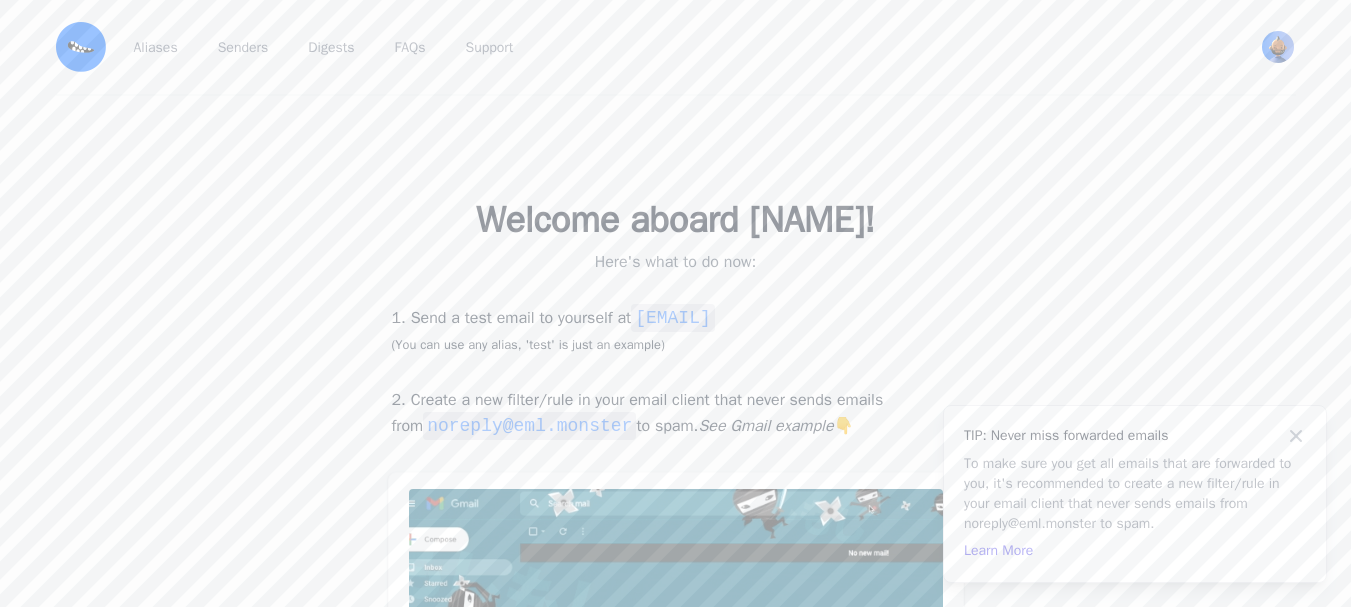 click on "test@lop.eml.monster" at bounding box center (673, 318) 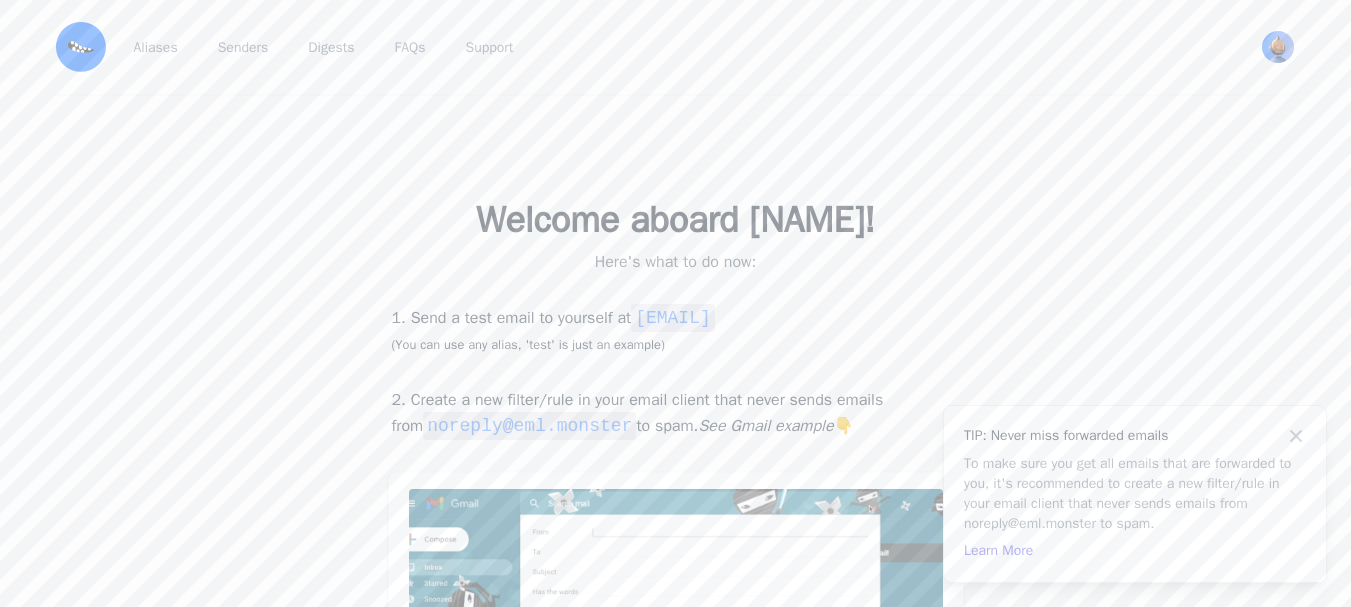drag, startPoint x: 675, startPoint y: 316, endPoint x: 846, endPoint y: 319, distance: 171.0263 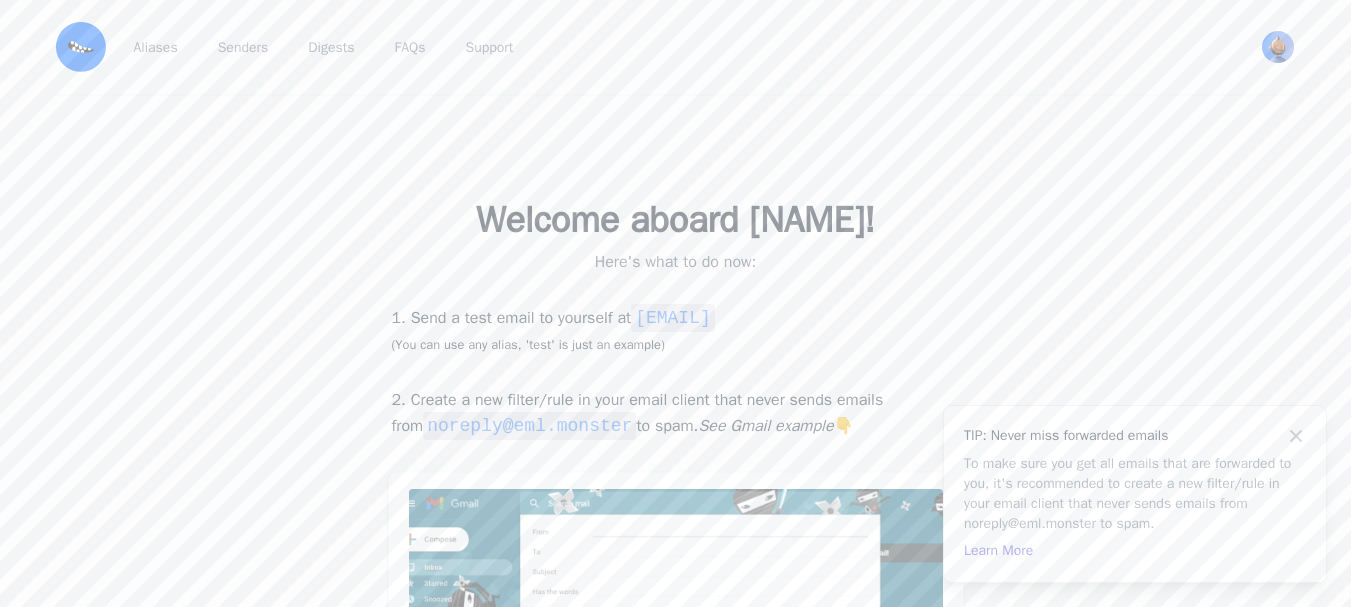 click on "1. Send a test email to yourself at  test@lop.eml.monster (You can use any alias, 'test' is just an example)" at bounding box center (676, 330) 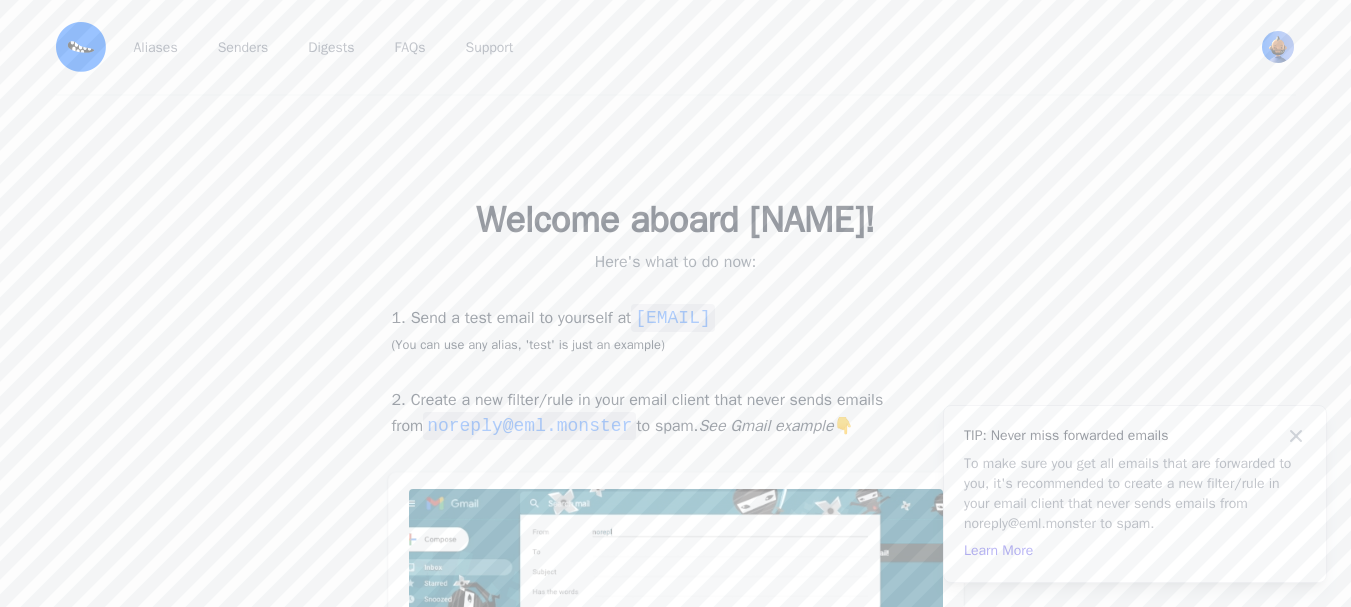 drag, startPoint x: 842, startPoint y: 319, endPoint x: 677, endPoint y: 312, distance: 165.14842 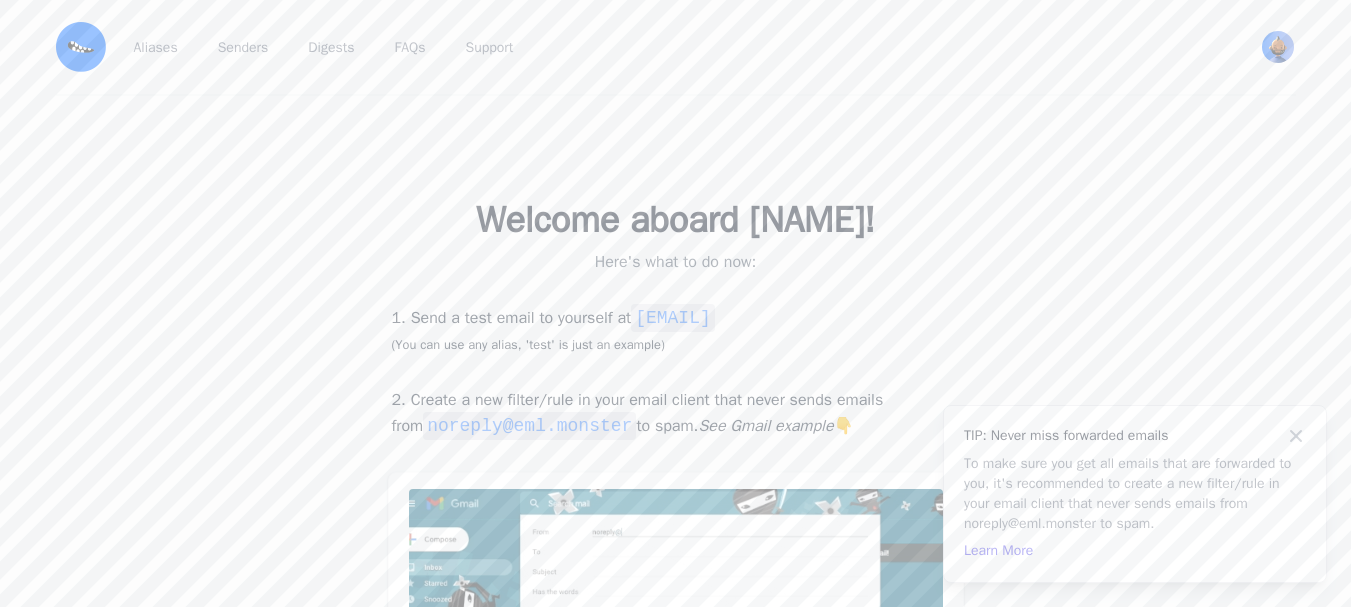 click on "test@lop.eml.monster" at bounding box center (673, 318) 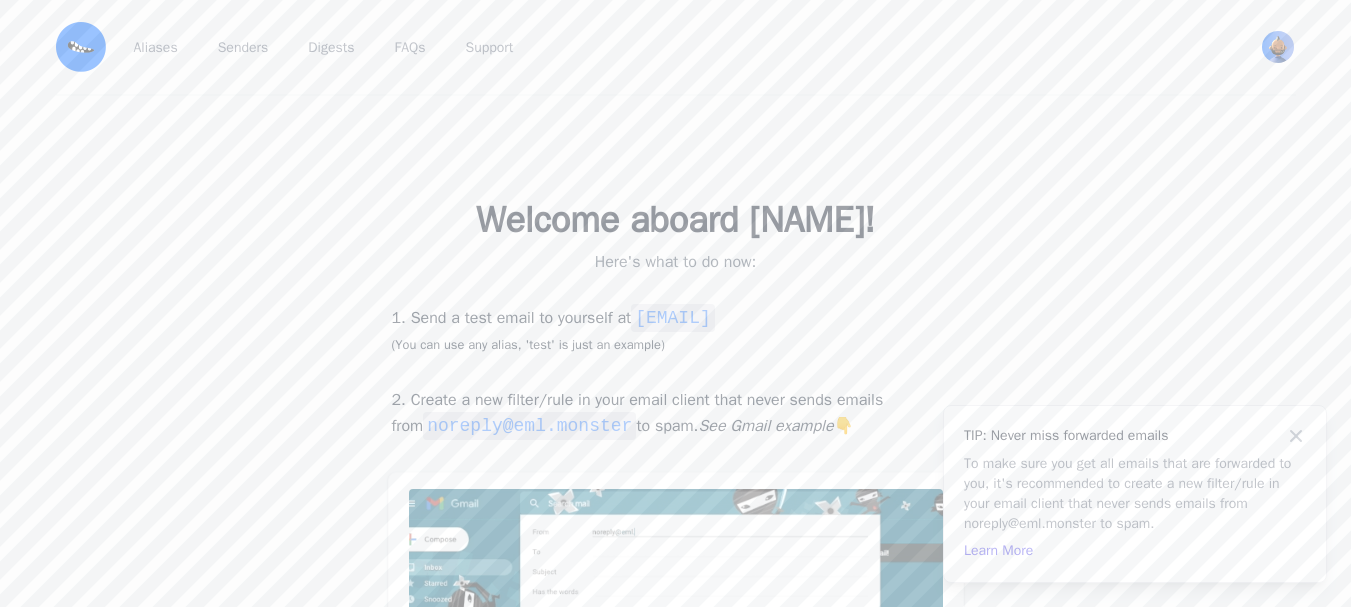 drag, startPoint x: 674, startPoint y: 320, endPoint x: 865, endPoint y: 321, distance: 191.00262 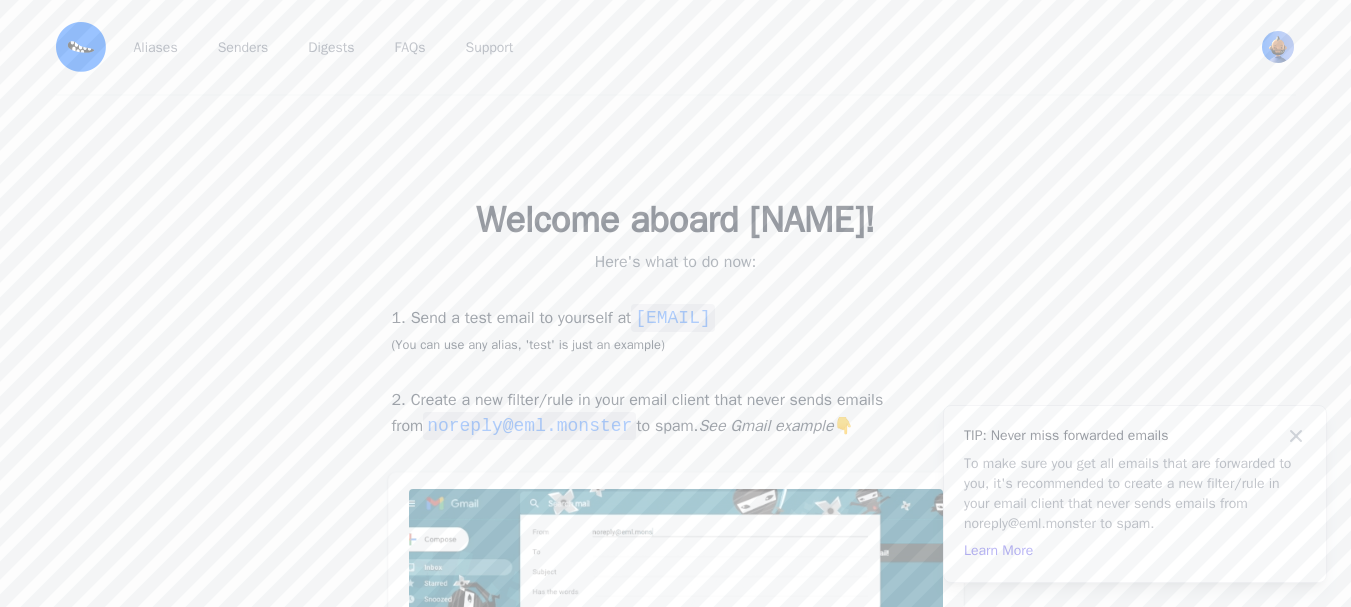click on "1. Send a test email to yourself at  test@lop.eml.monster (You can use any alias, 'test' is just an example)" at bounding box center (676, 330) 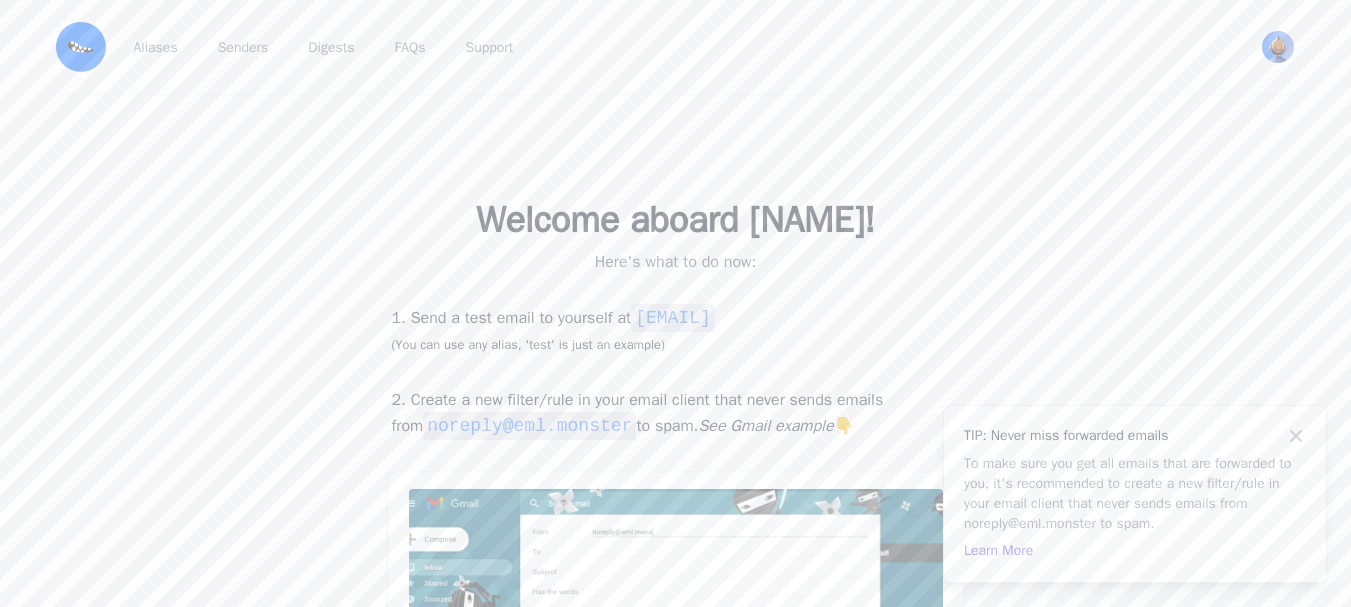 copy on "[EMAIL]" 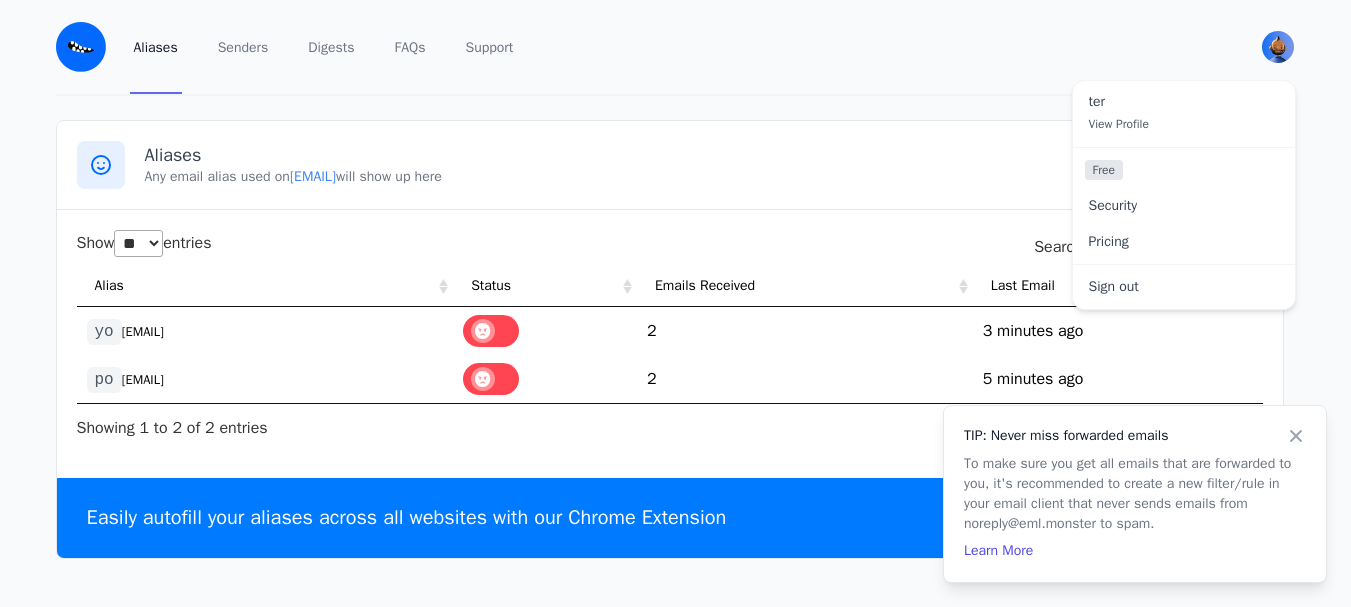 select on "**" 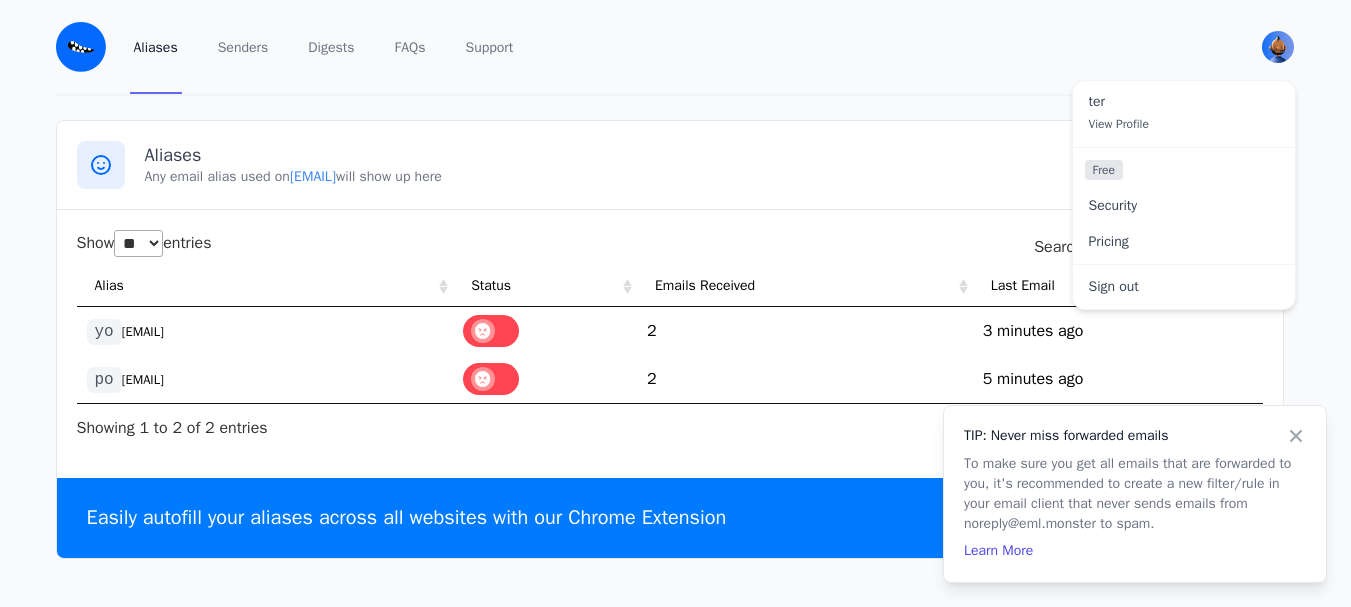click on "Sign out" at bounding box center (1184, 287) 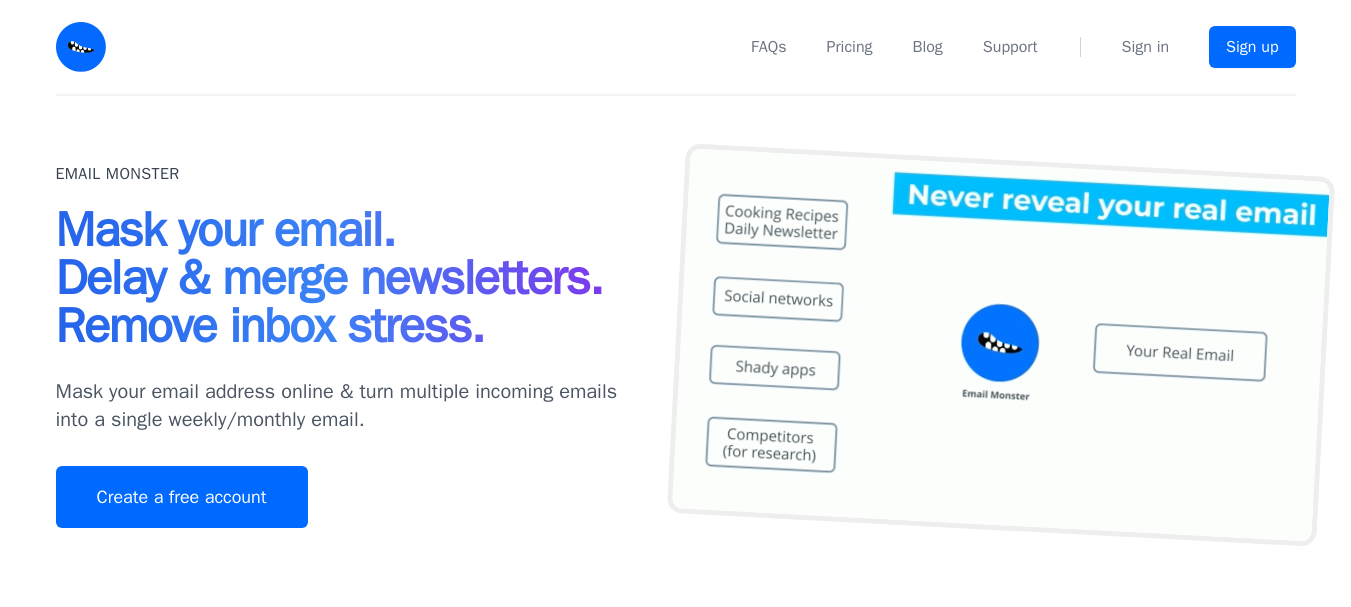 scroll, scrollTop: 0, scrollLeft: 0, axis: both 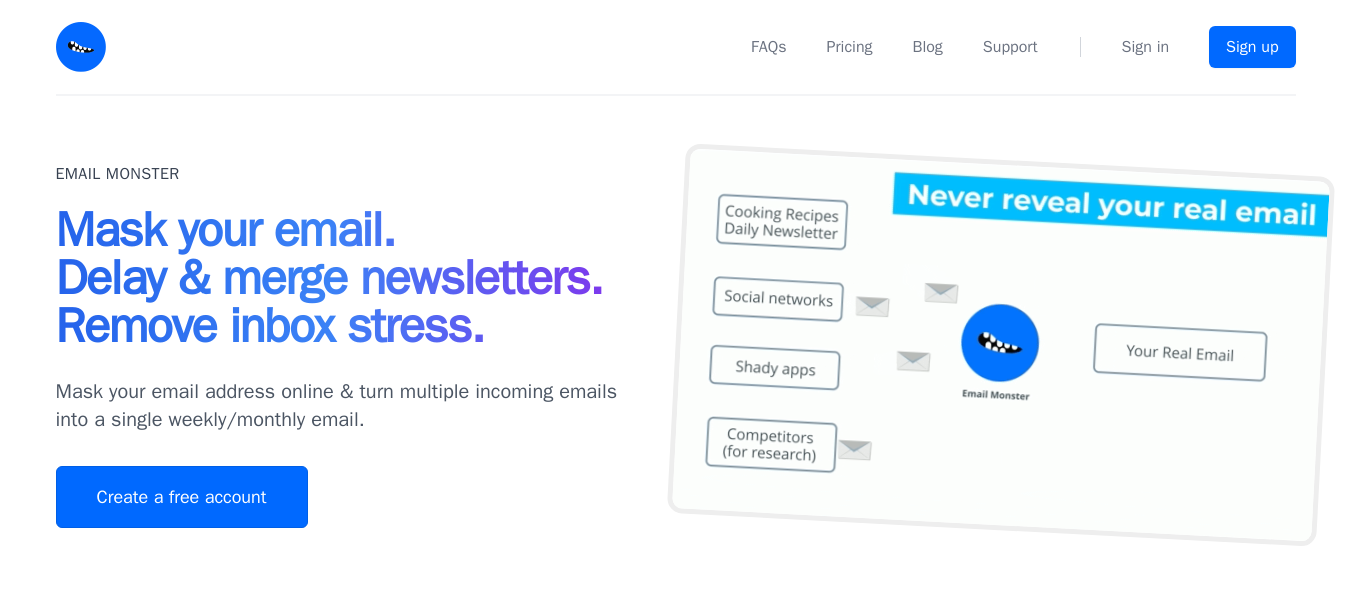 drag, startPoint x: 214, startPoint y: 542, endPoint x: 626, endPoint y: 0, distance: 680.8142 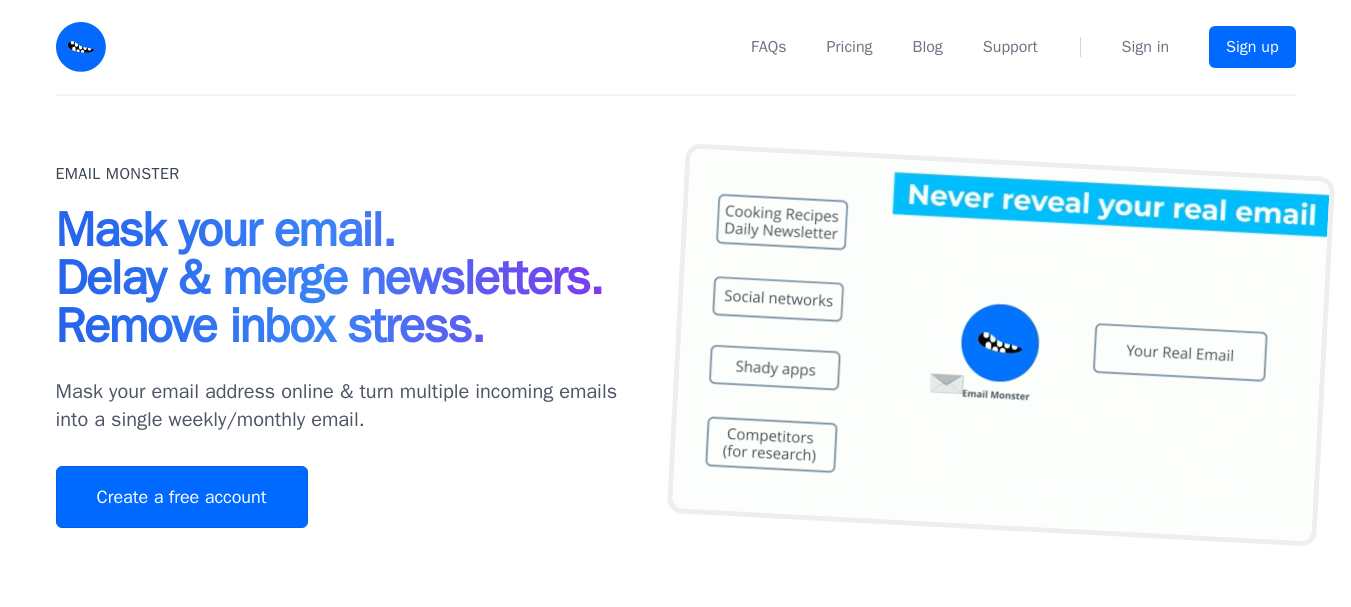 click on "Create a free account" at bounding box center (182, 497) 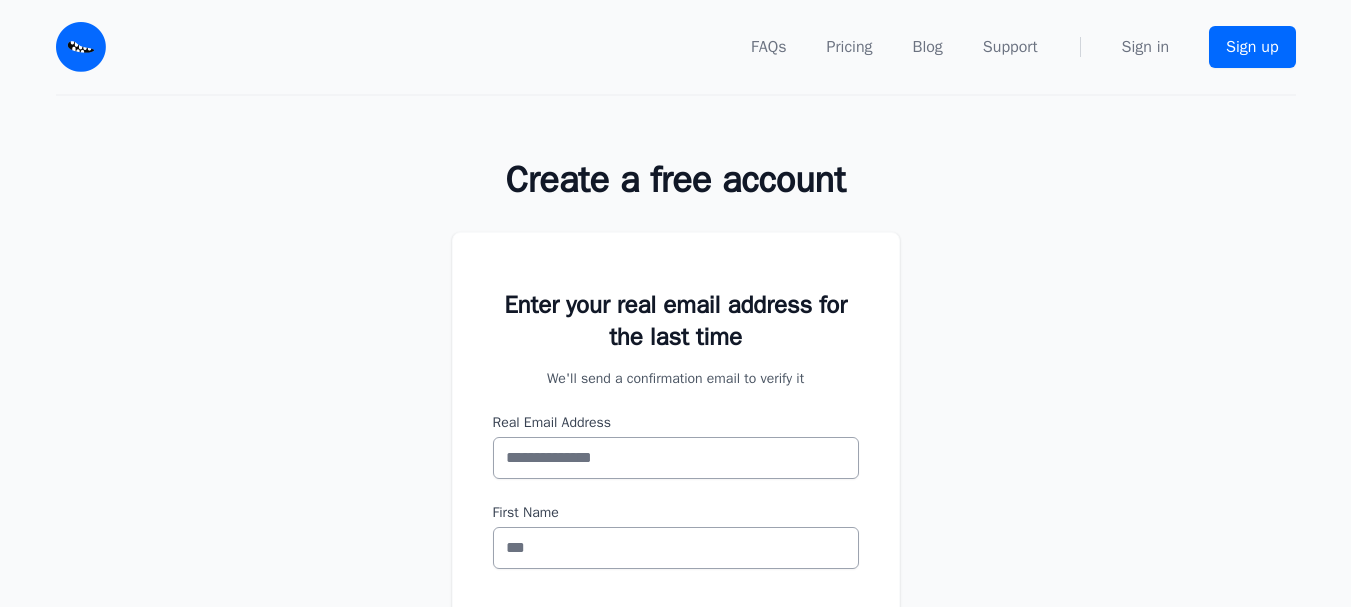 scroll, scrollTop: 0, scrollLeft: 0, axis: both 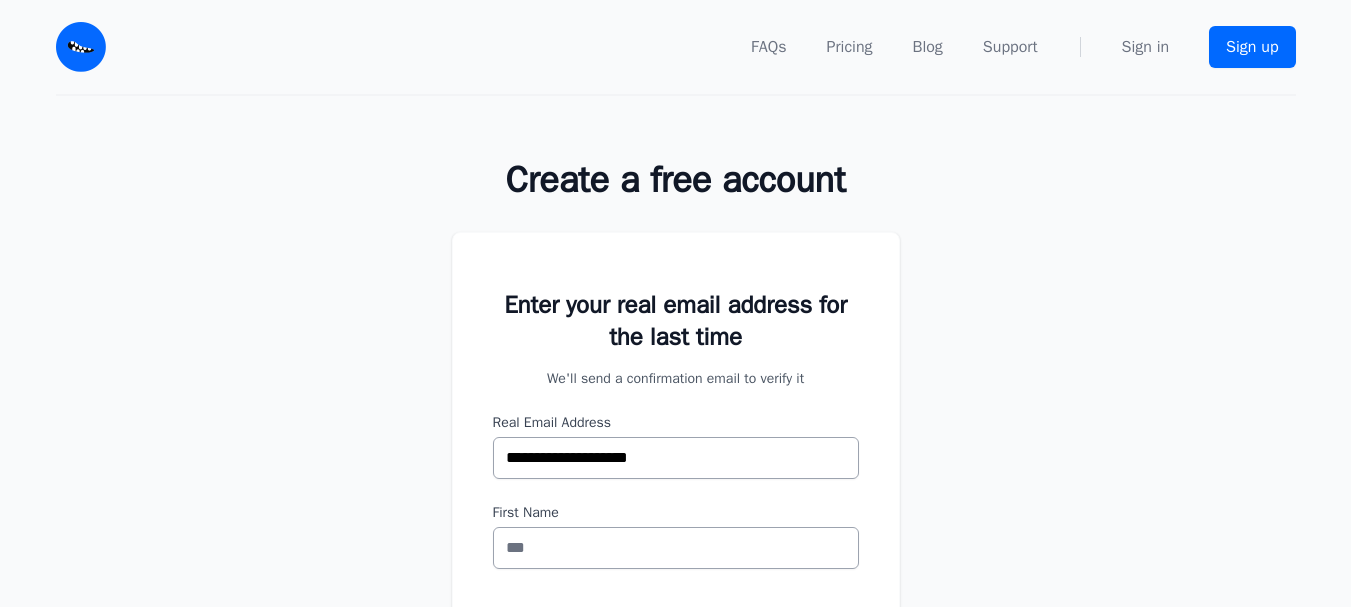 type on "**********" 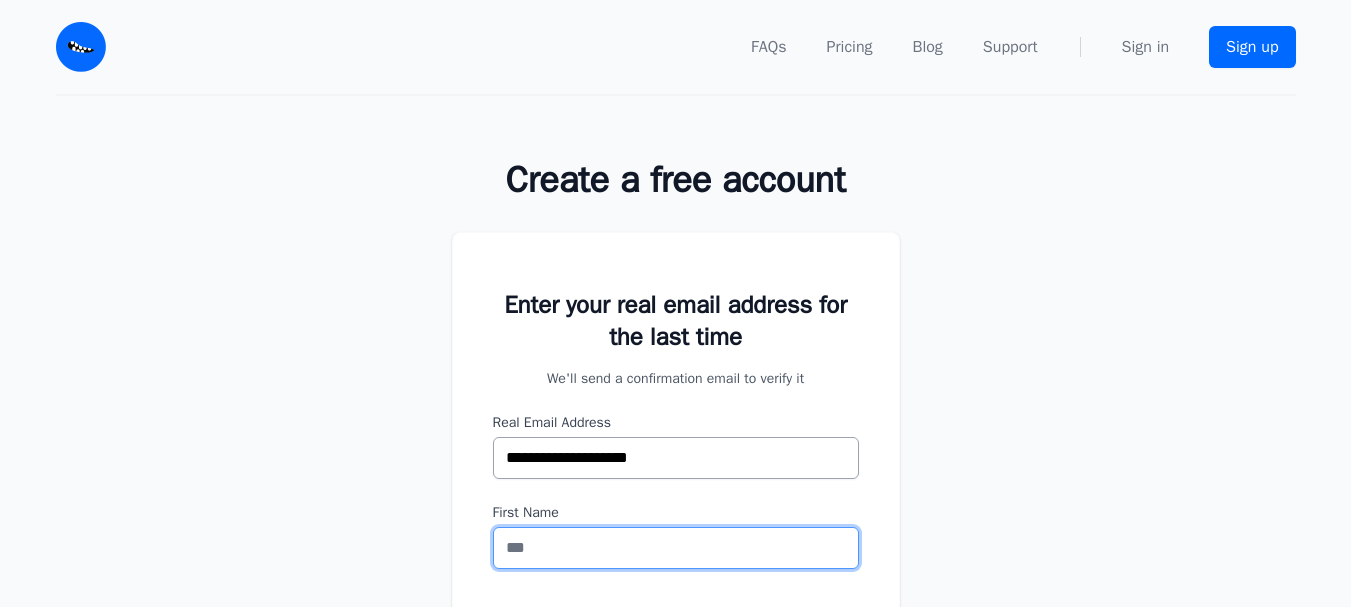 click on "First Name" at bounding box center [676, 548] 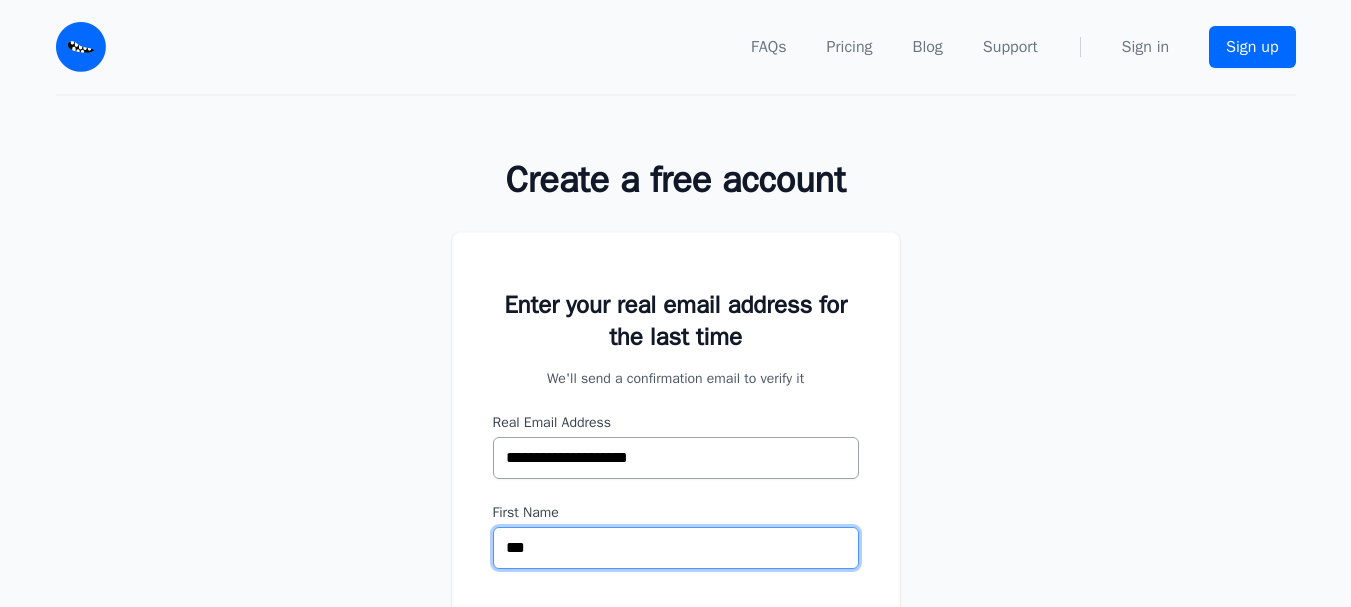 scroll, scrollTop: 200, scrollLeft: 0, axis: vertical 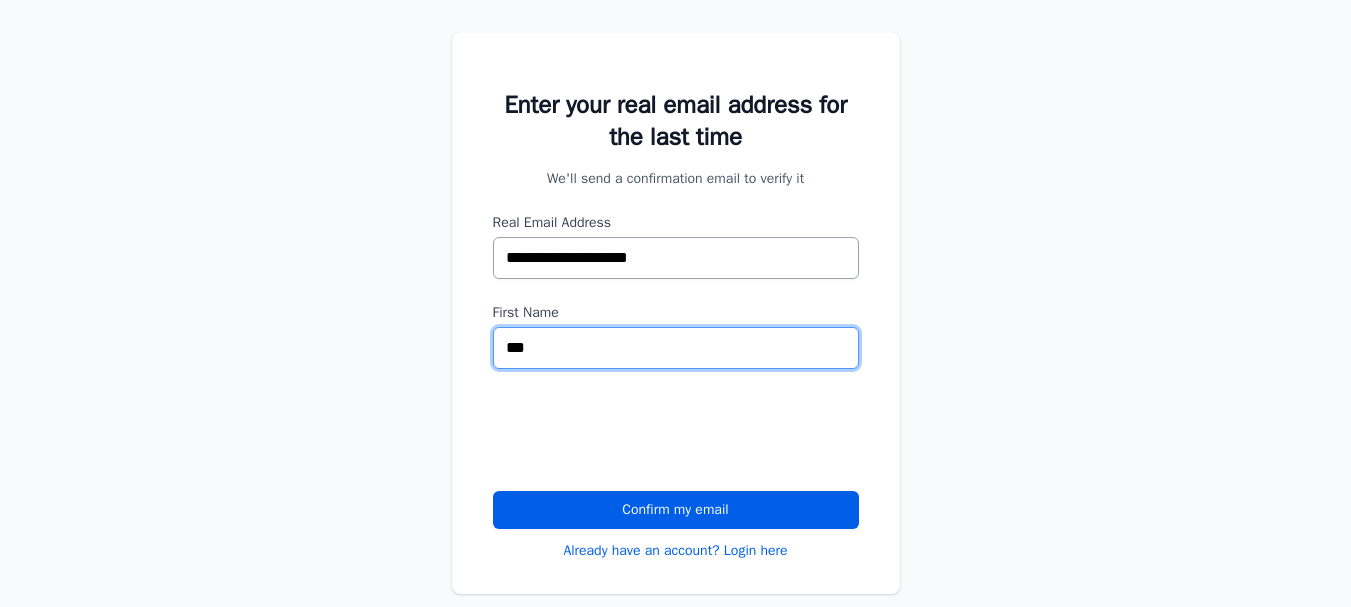 type on "***" 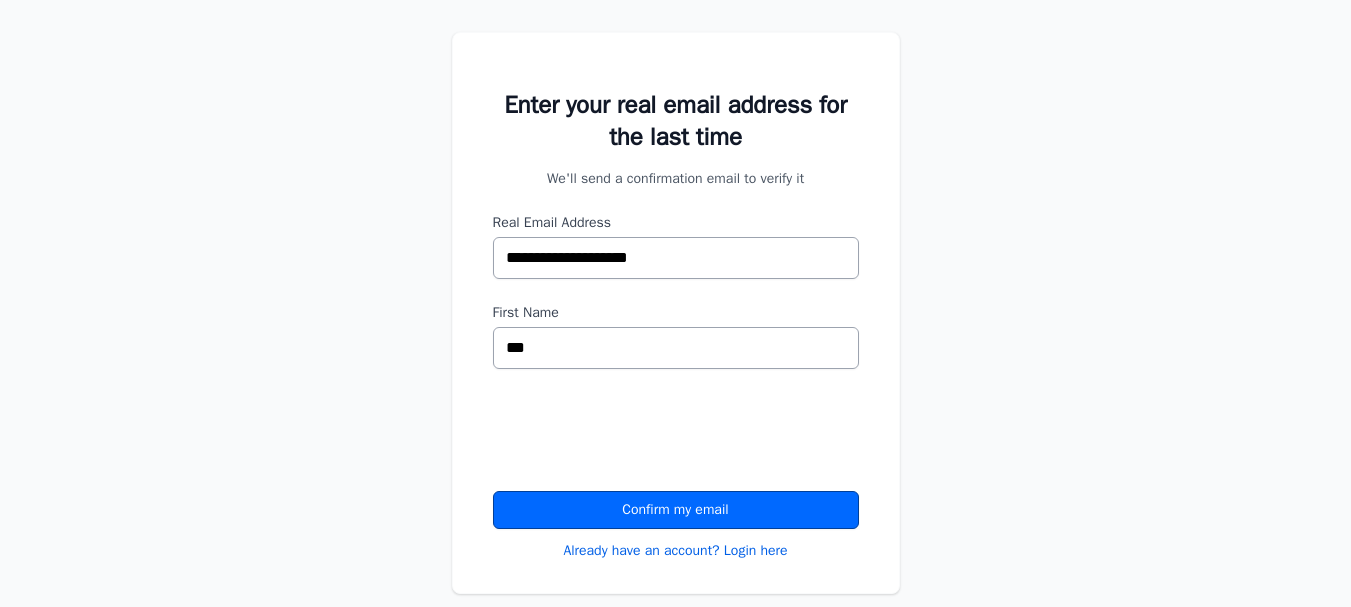 click on "Confirm my email" at bounding box center (676, 510) 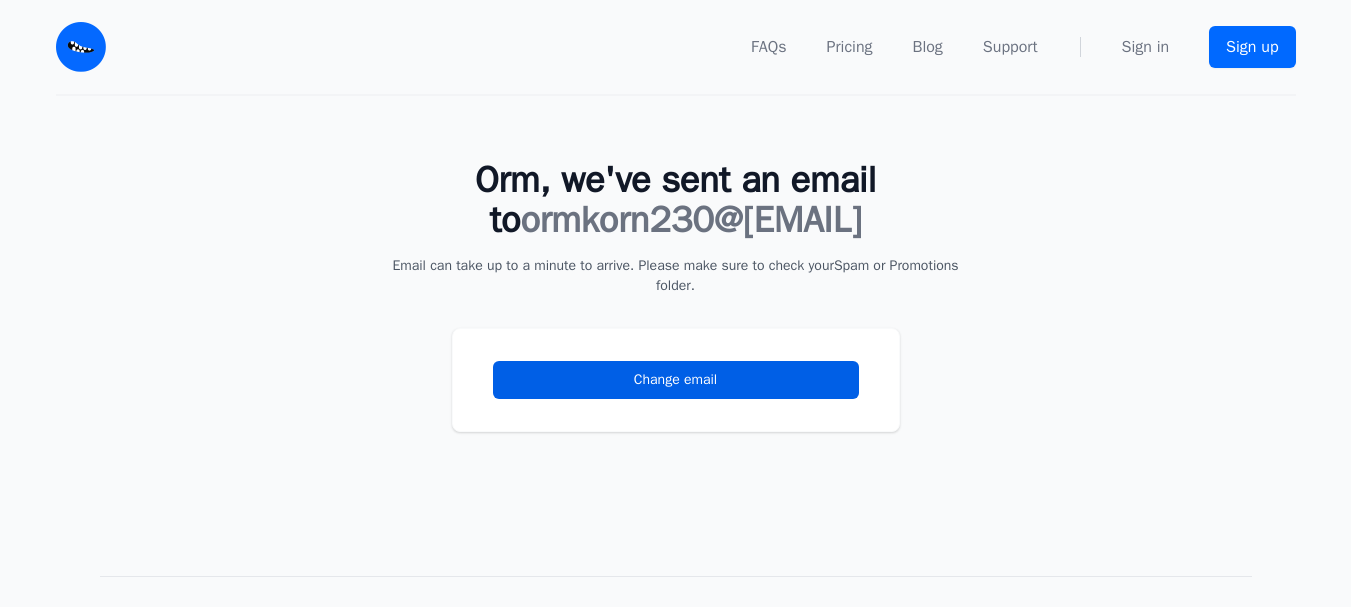 scroll, scrollTop: 0, scrollLeft: 0, axis: both 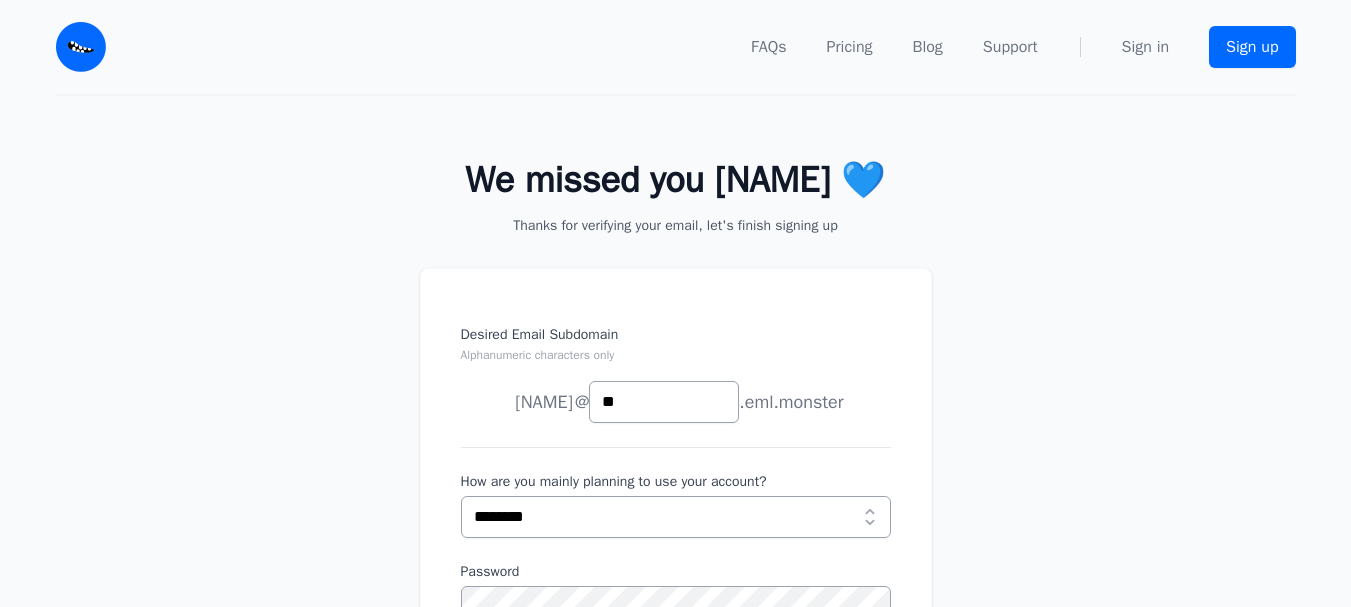 type on "*" 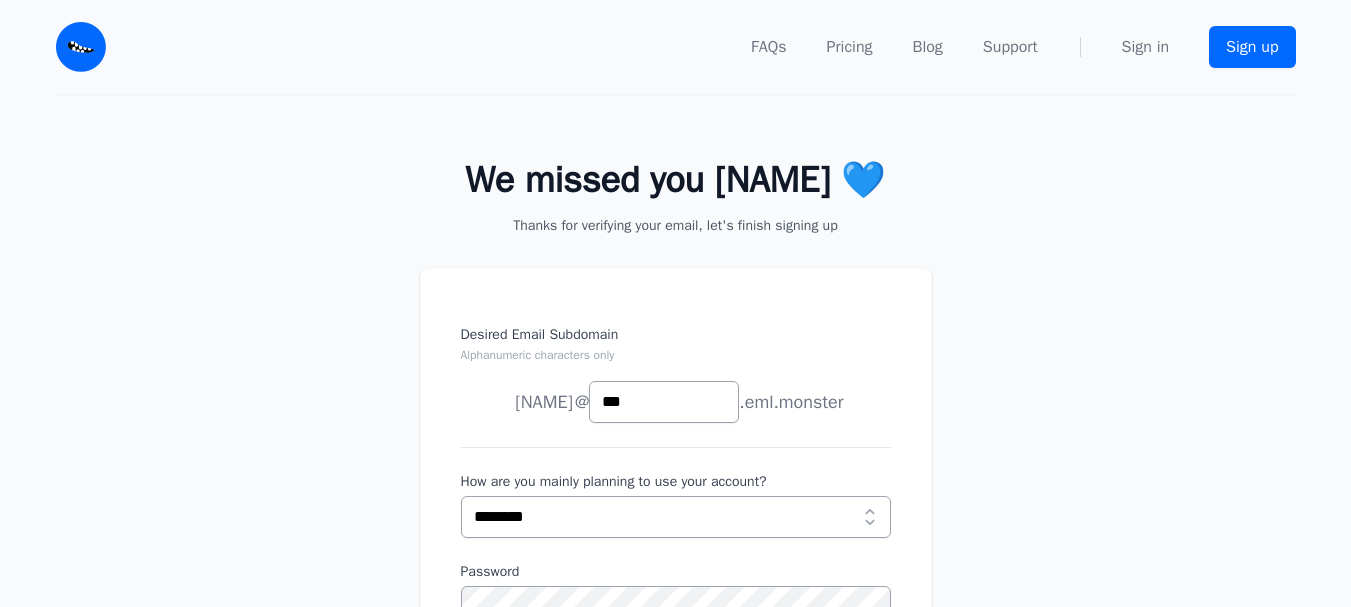 scroll, scrollTop: 200, scrollLeft: 0, axis: vertical 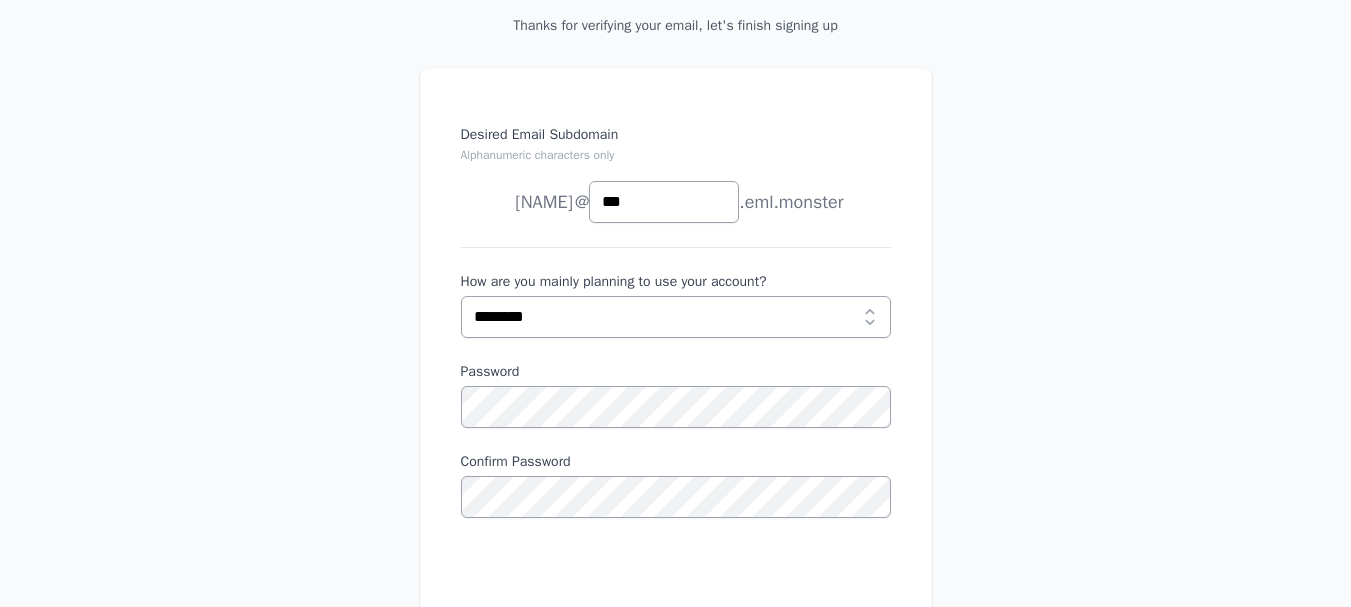 type on "***" 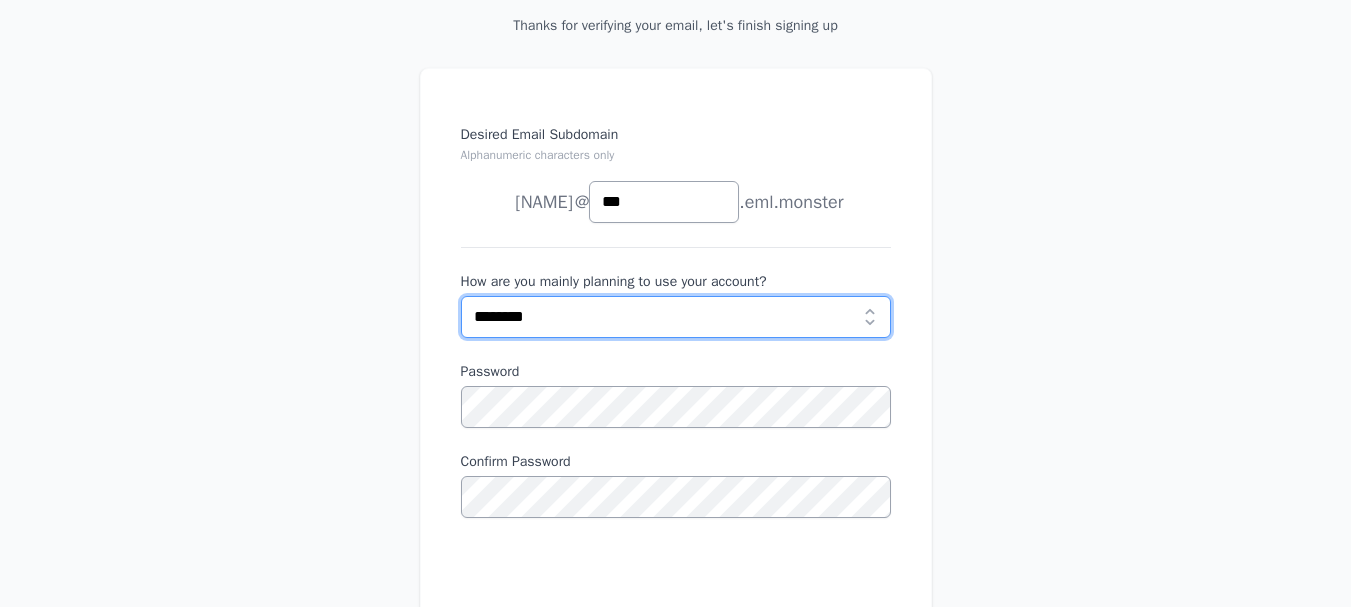 click on "**********" at bounding box center [676, 317] 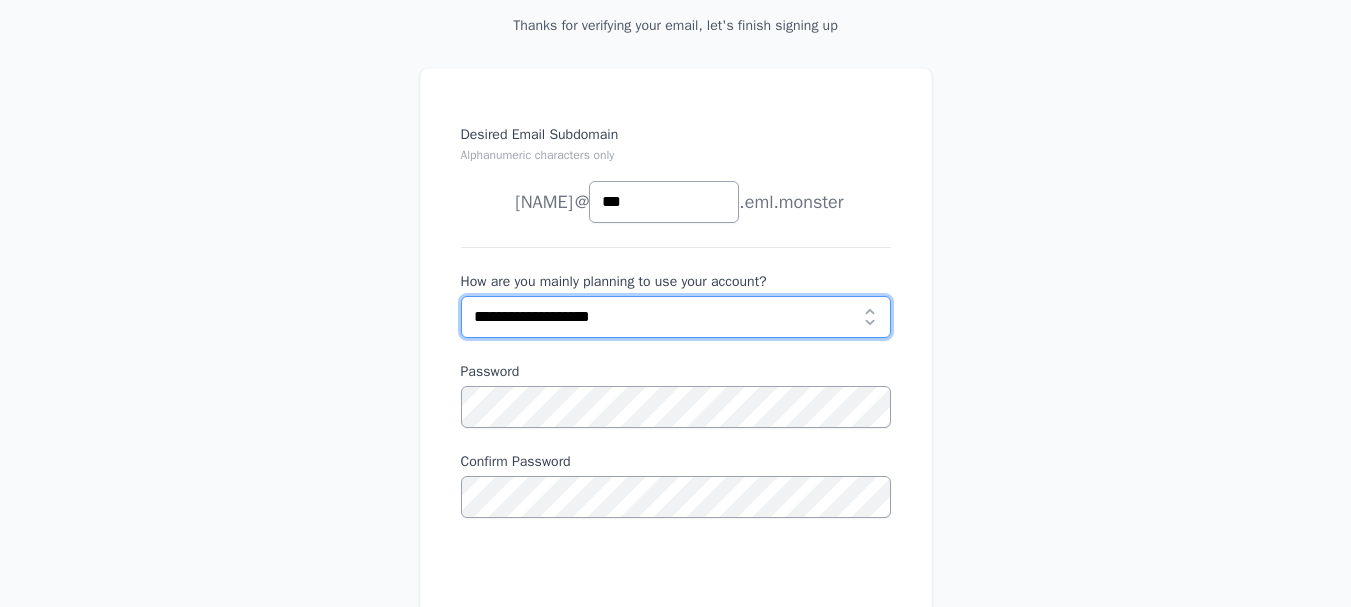 click on "**********" at bounding box center [676, 317] 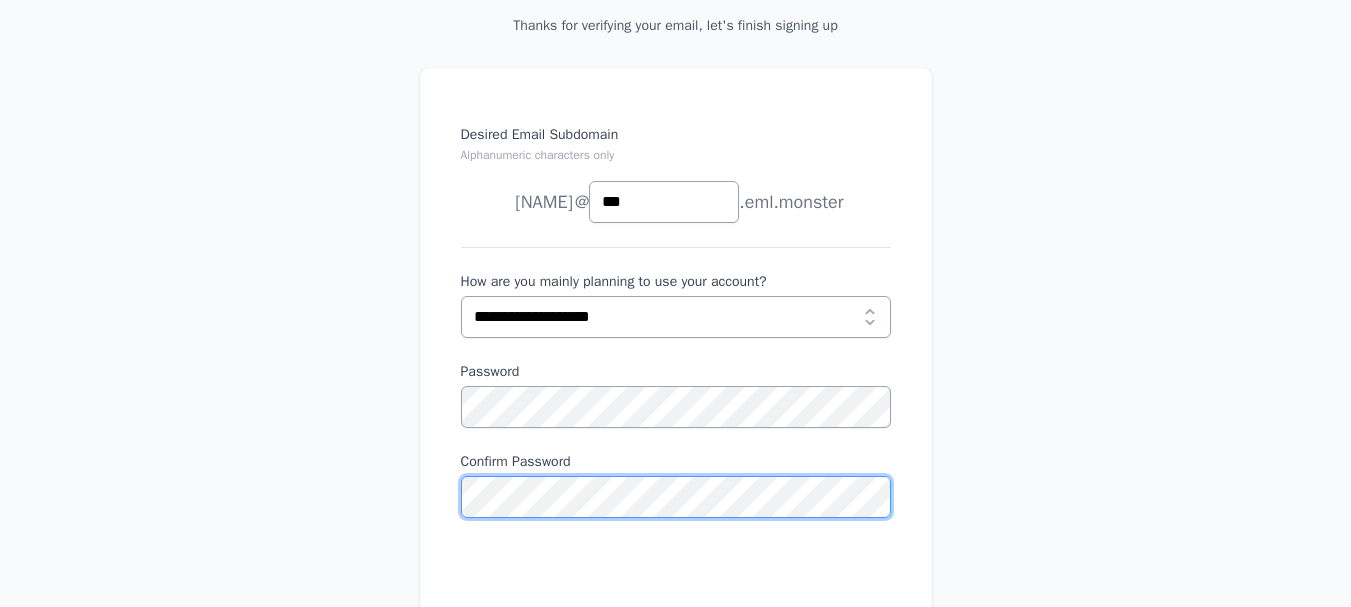 scroll, scrollTop: 400, scrollLeft: 0, axis: vertical 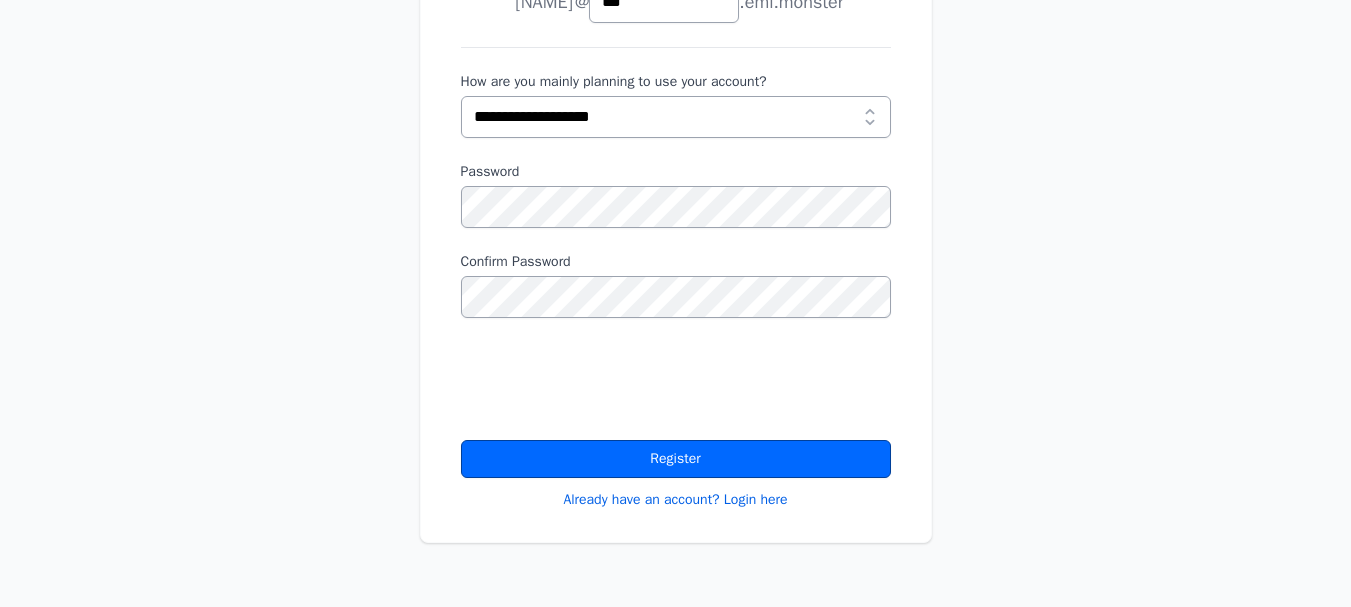 click on "Register" at bounding box center [676, 459] 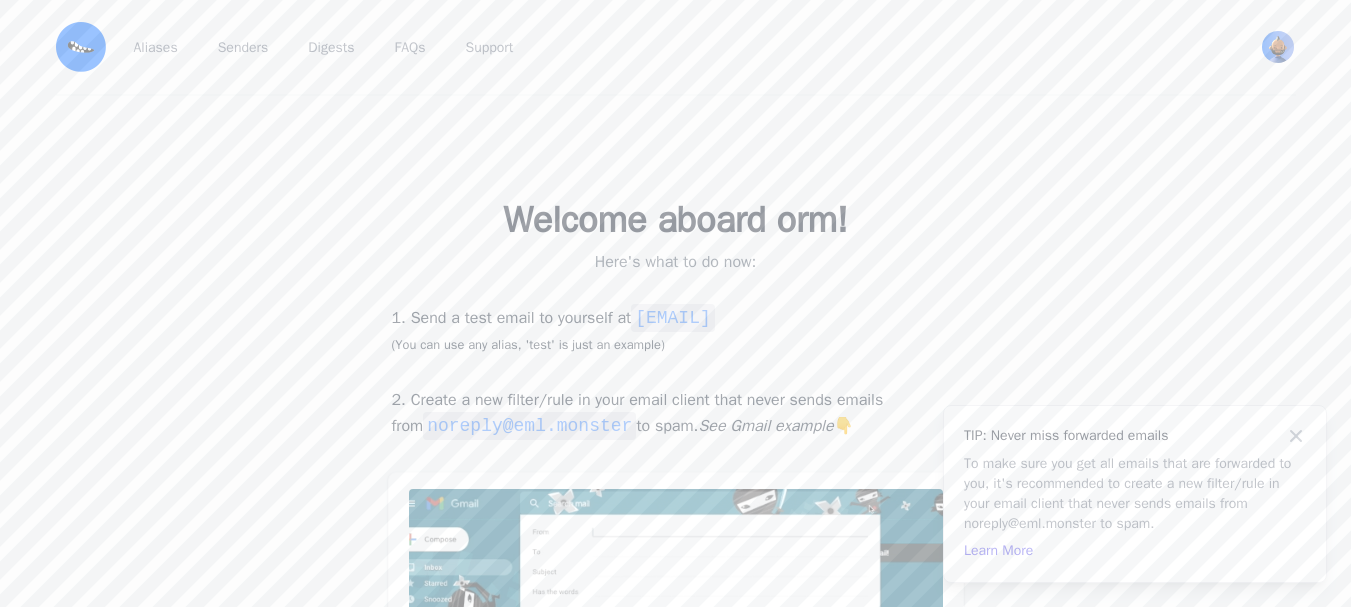 scroll, scrollTop: 0, scrollLeft: 0, axis: both 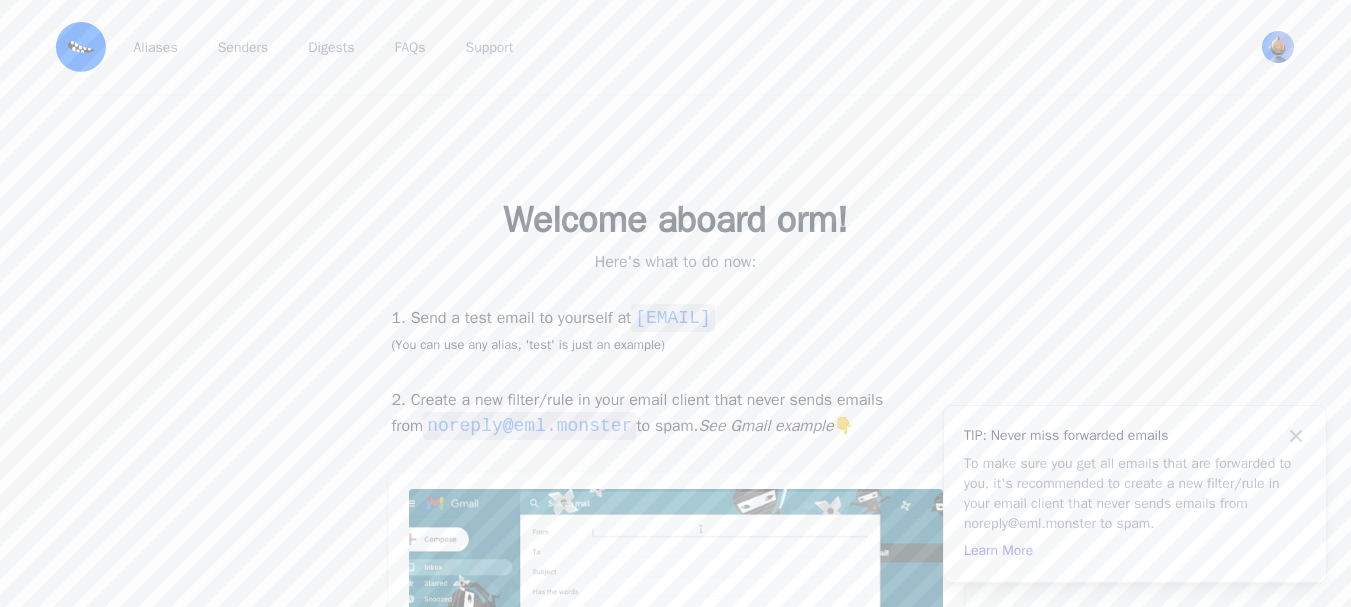 drag, startPoint x: 674, startPoint y: 311, endPoint x: 853, endPoint y: 303, distance: 179.17868 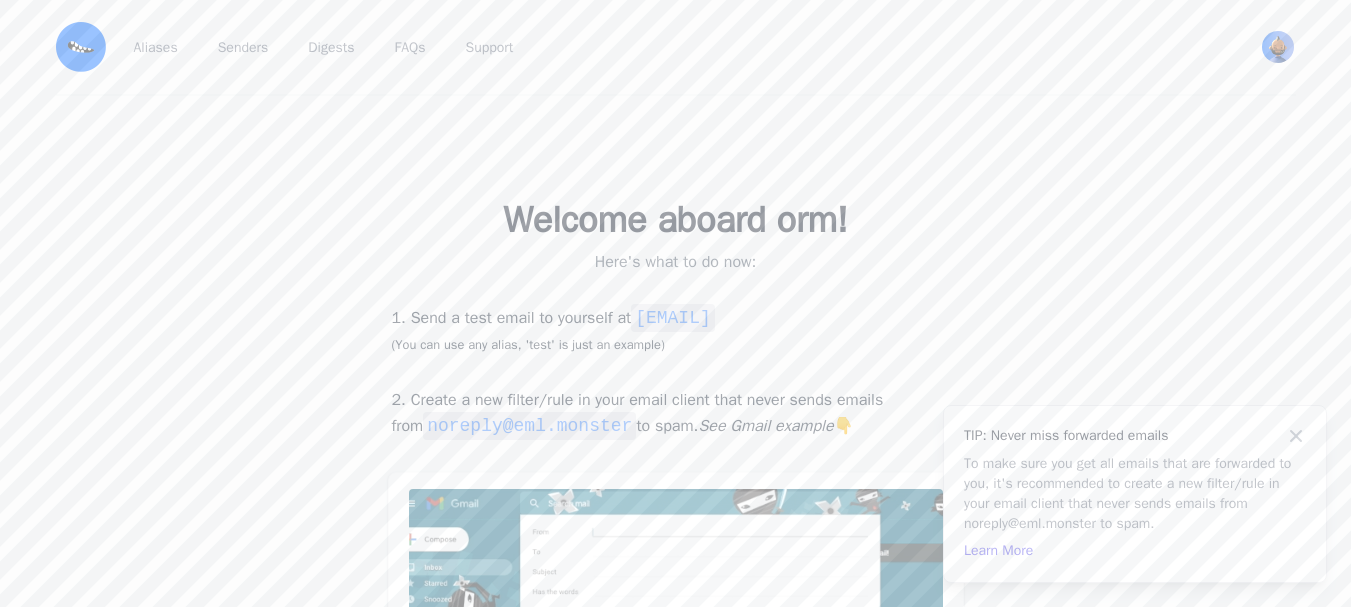 click on "1. Send a test email to yourself at  test@orm.eml.monster (You can use any alias, 'test' is just an example)
2. Create a new filter/rule in your email client that never sends emails from  noreply@eml.monster  to spam.  See Gmail example  👇
Go to Dashboard" at bounding box center [676, 561] 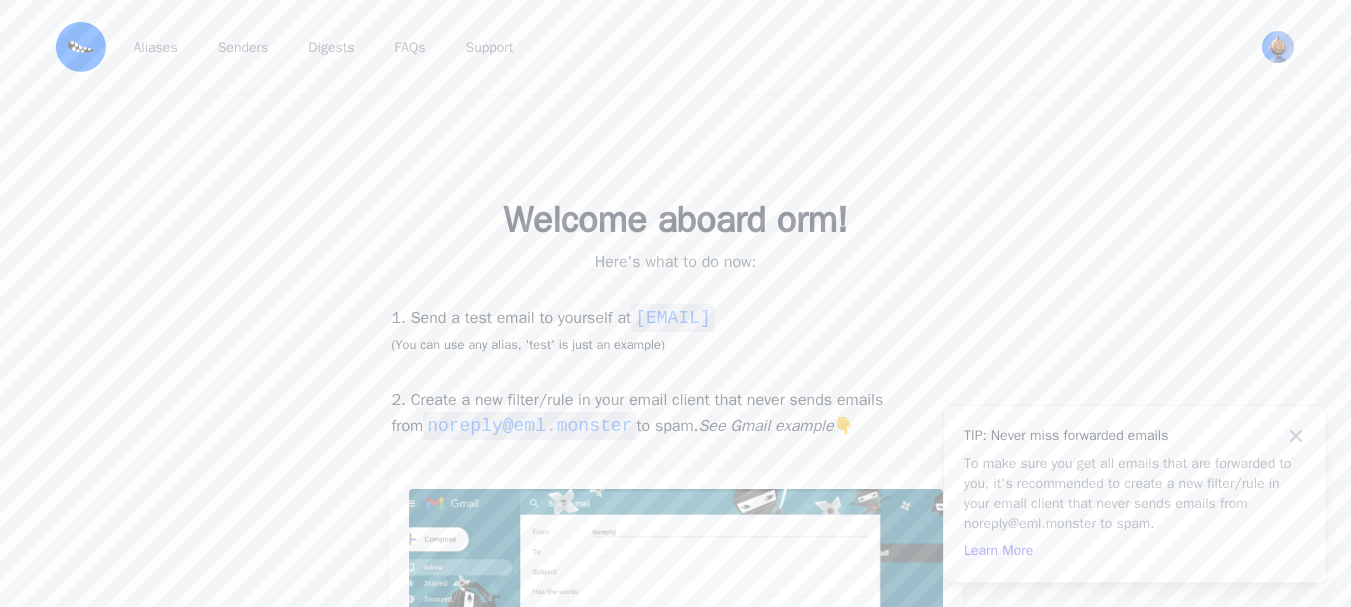 copy on "@orm.eml.monster" 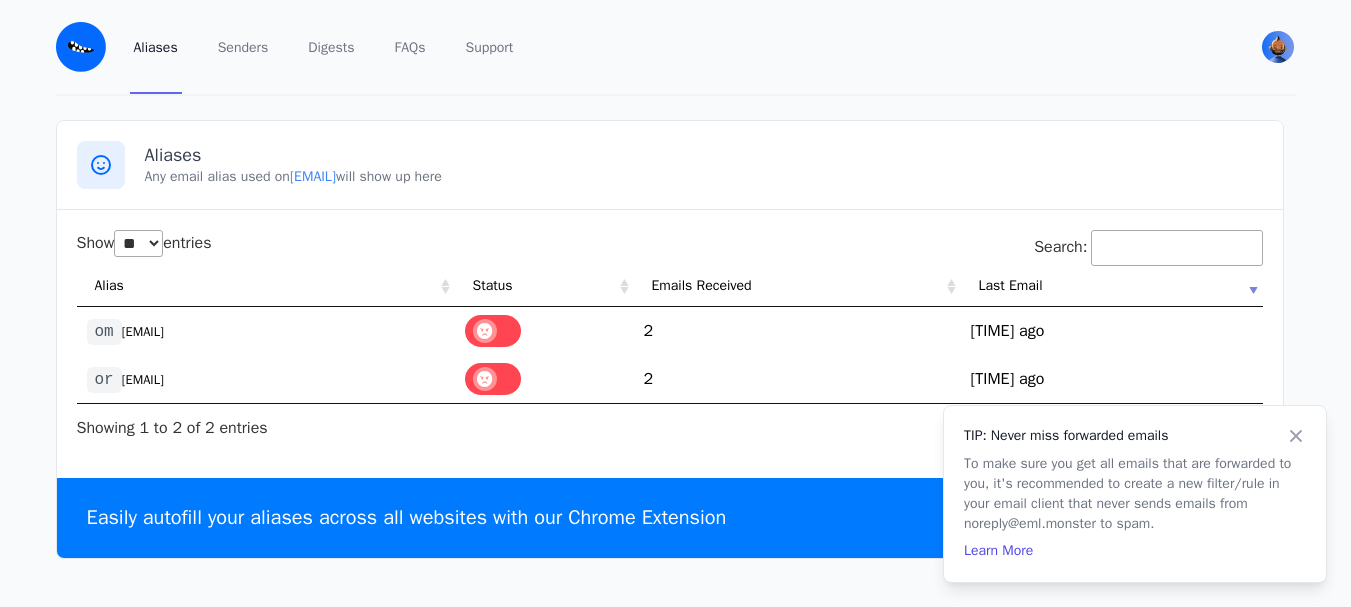 select on "**" 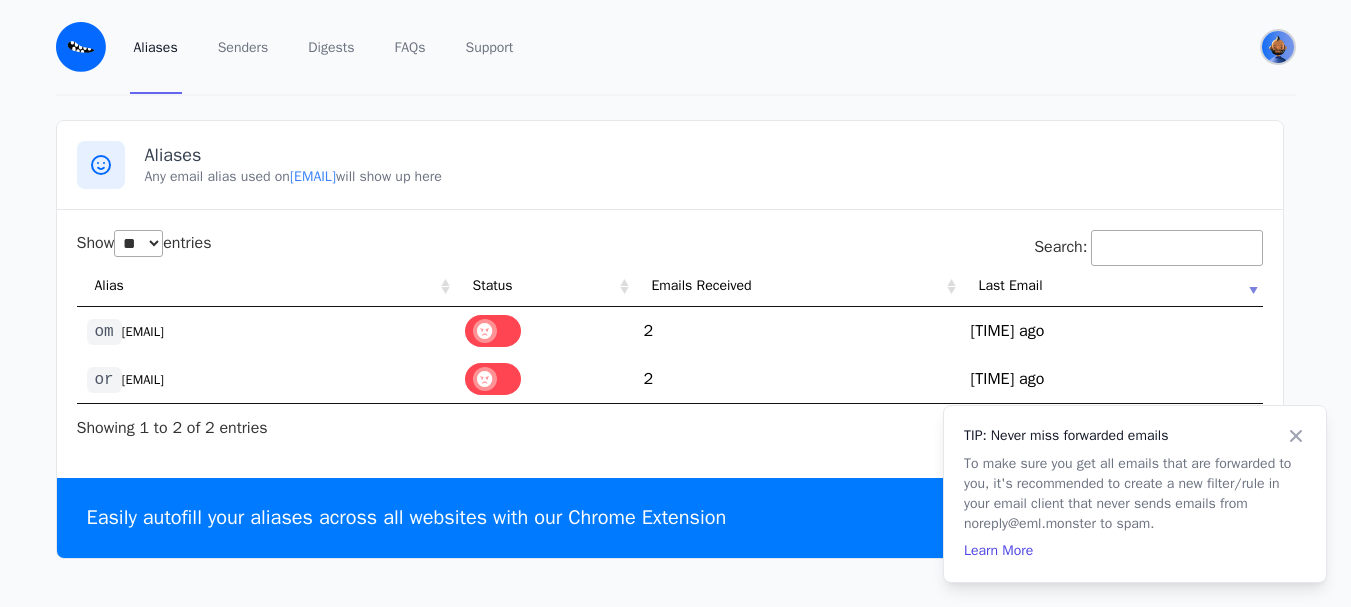 drag, startPoint x: 0, startPoint y: 0, endPoint x: 1278, endPoint y: 50, distance: 1278.9777 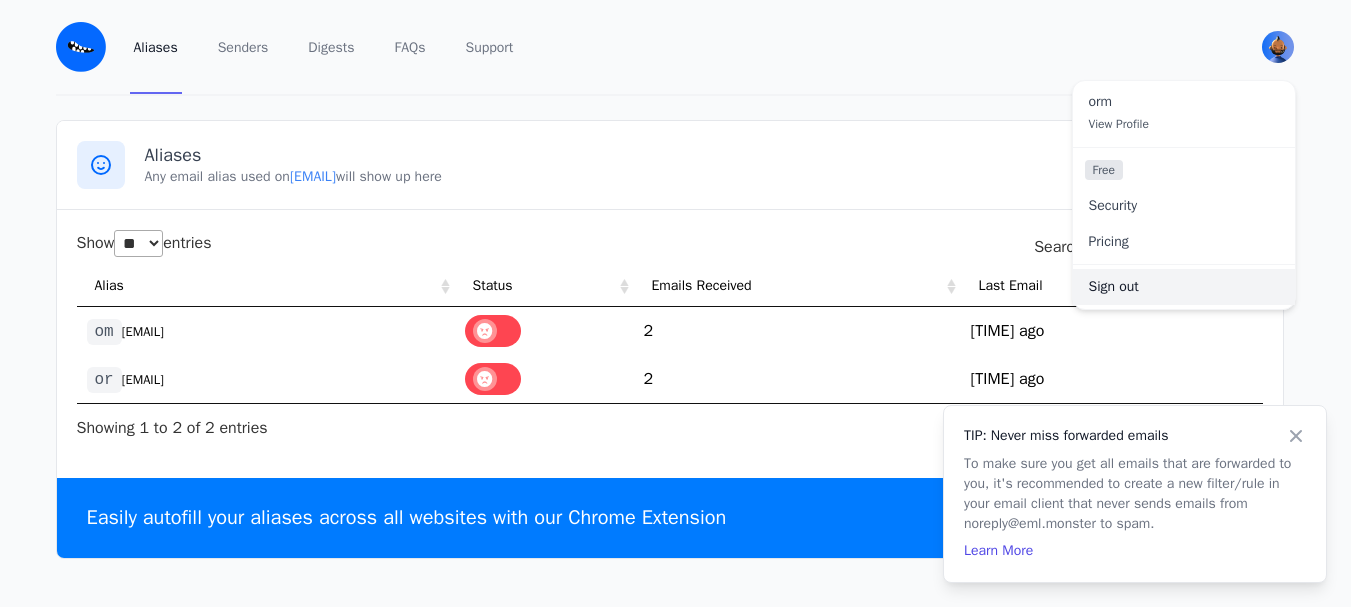 click on "Sign out" at bounding box center (1184, 287) 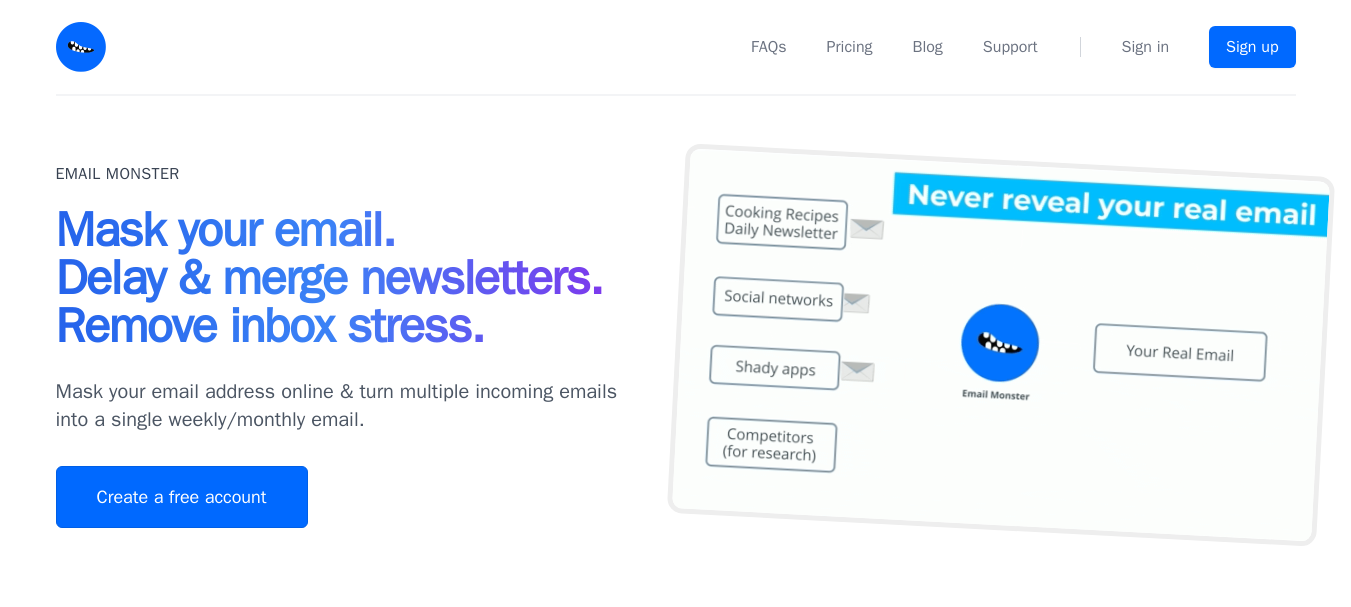 click on "Create a free account" at bounding box center (182, 497) 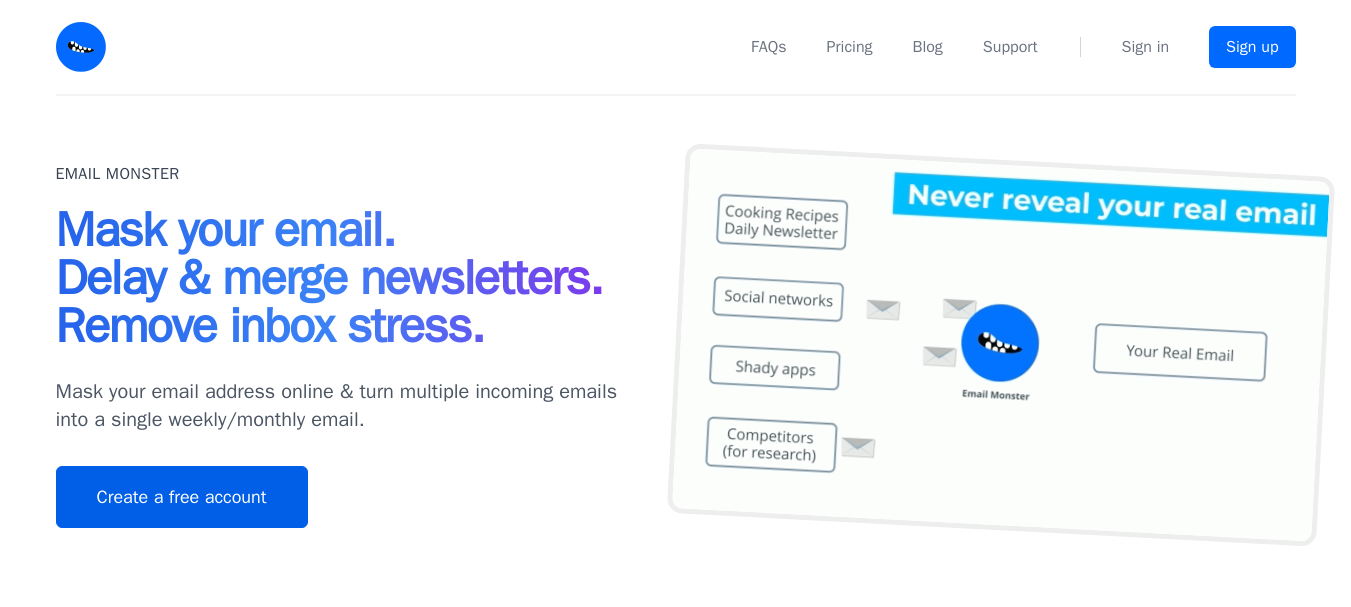 scroll, scrollTop: 0, scrollLeft: 0, axis: both 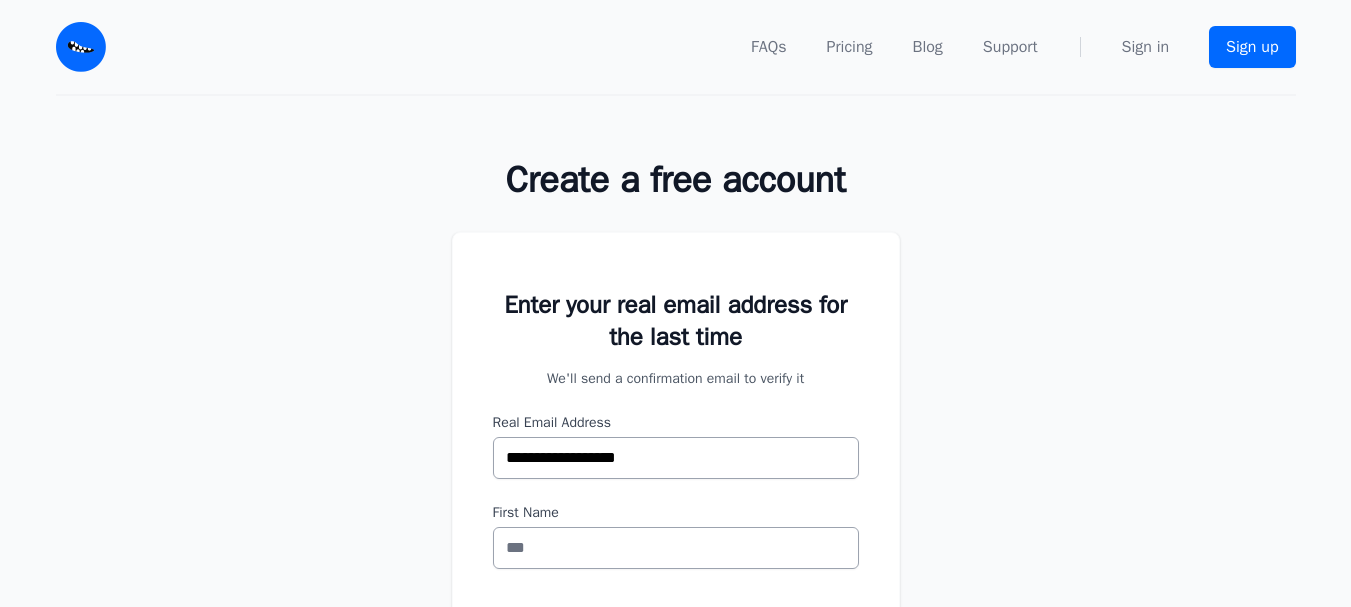 type on "**********" 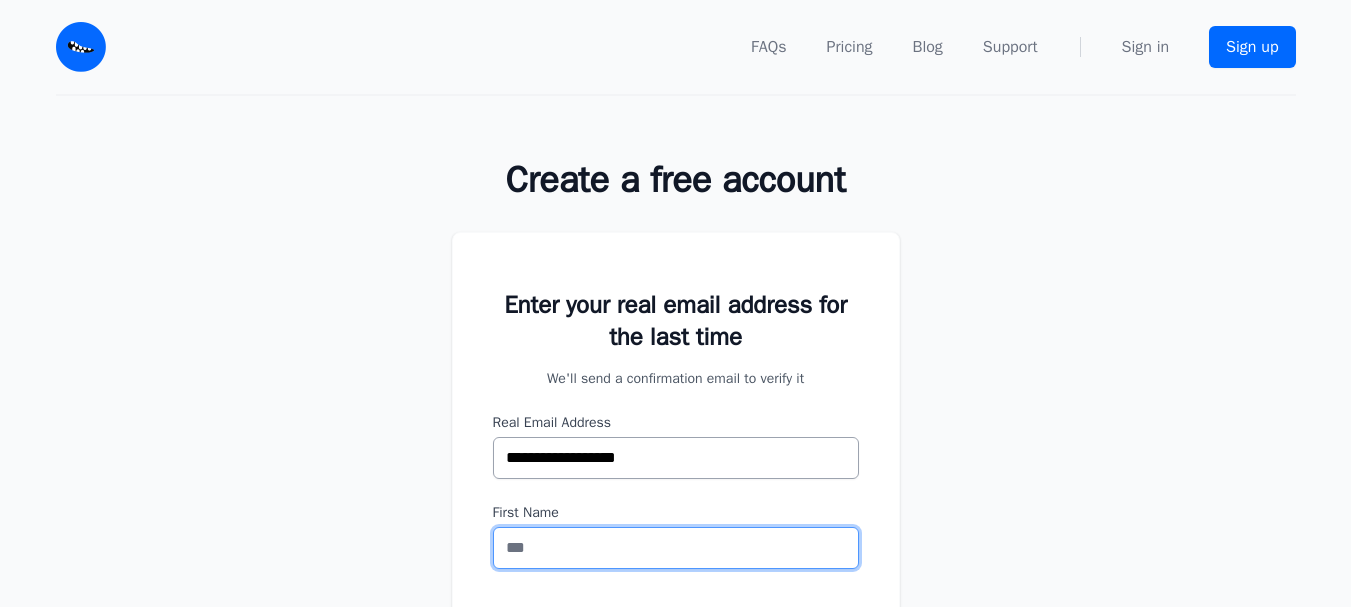 click on "First Name" at bounding box center [676, 548] 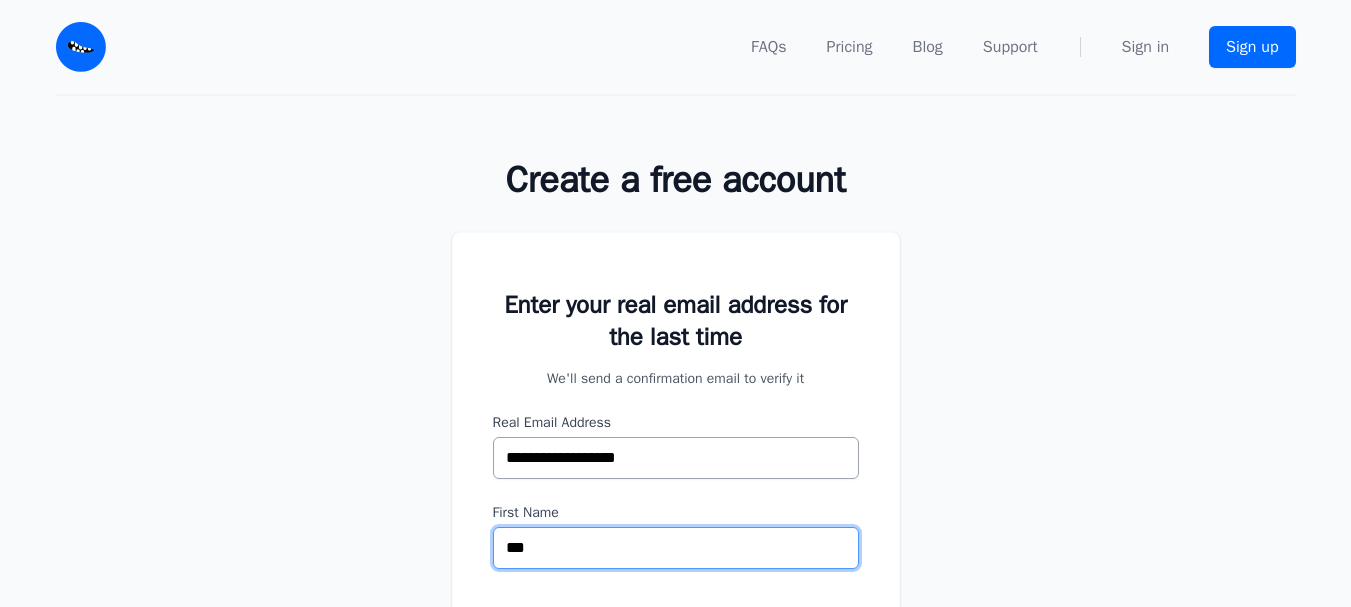 scroll, scrollTop: 200, scrollLeft: 0, axis: vertical 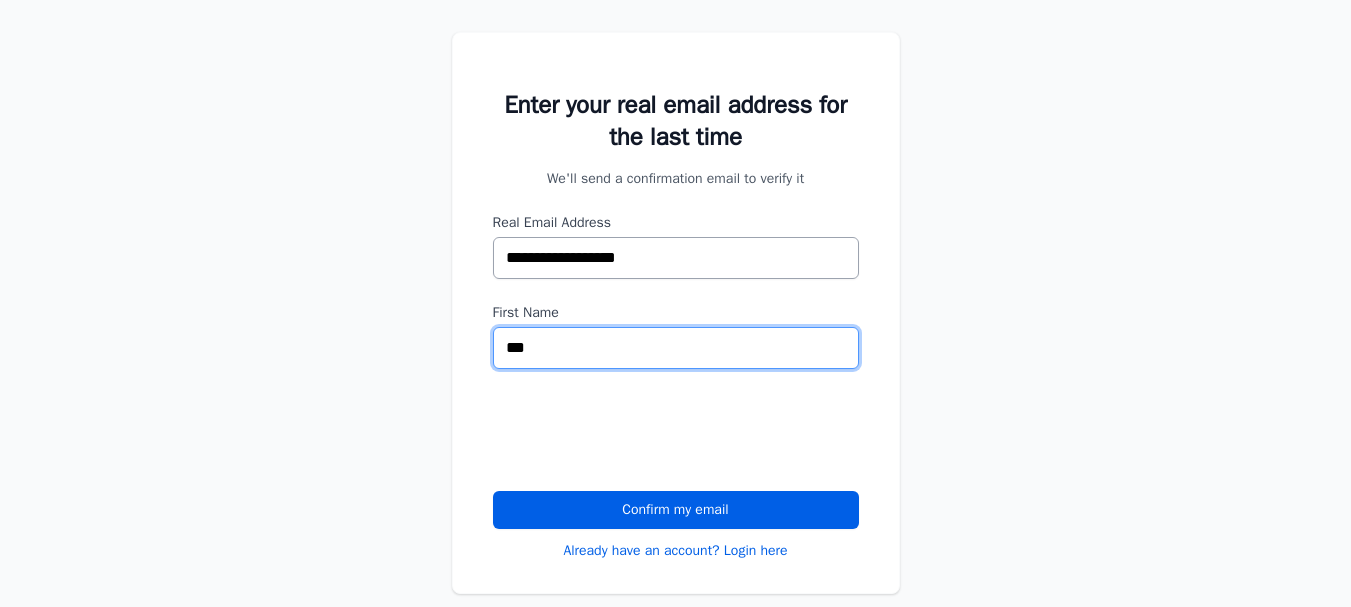 type on "***" 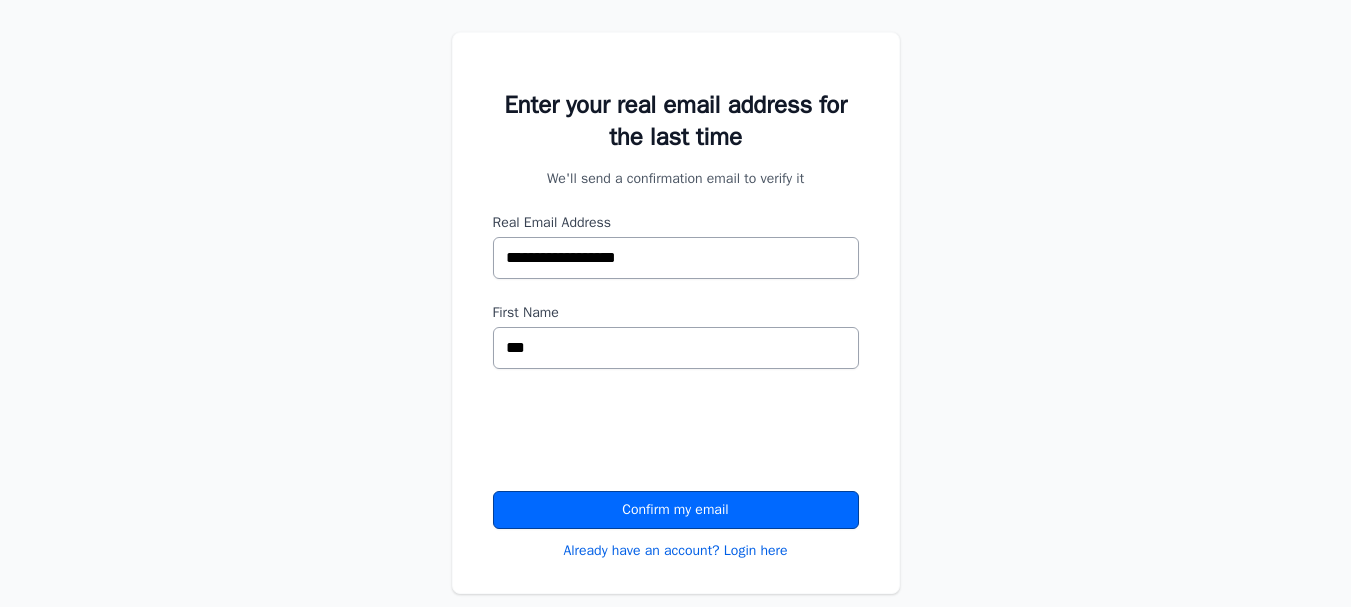 click on "Confirm my email" at bounding box center (676, 510) 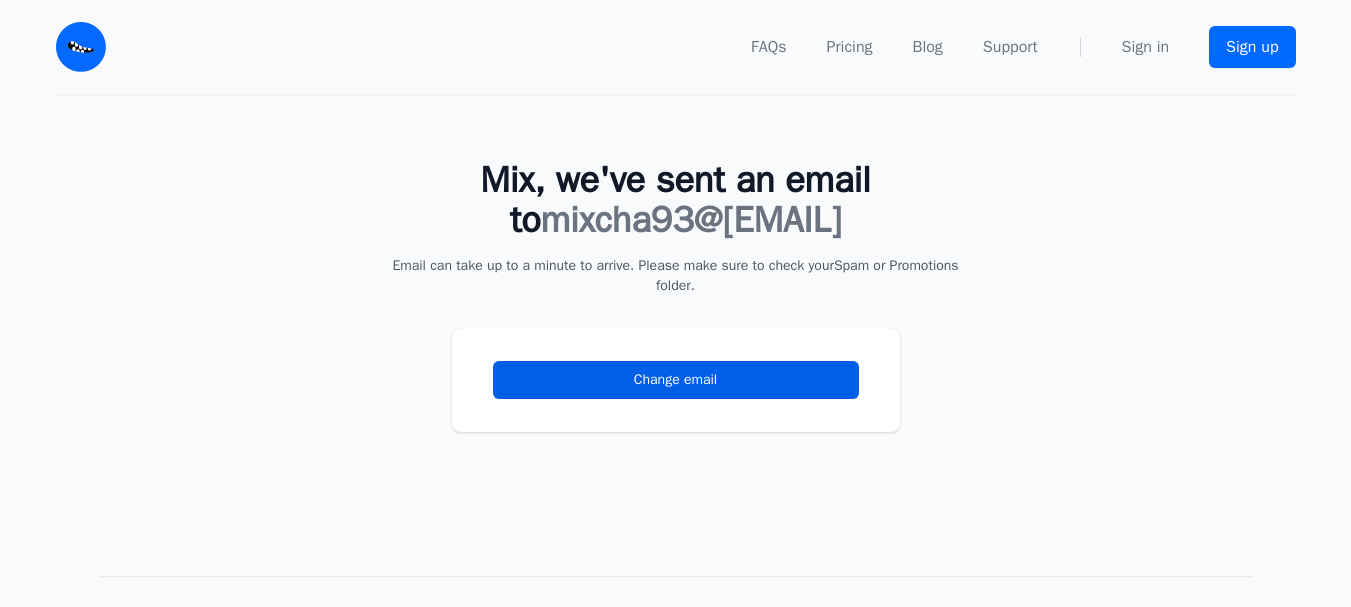 scroll, scrollTop: 0, scrollLeft: 0, axis: both 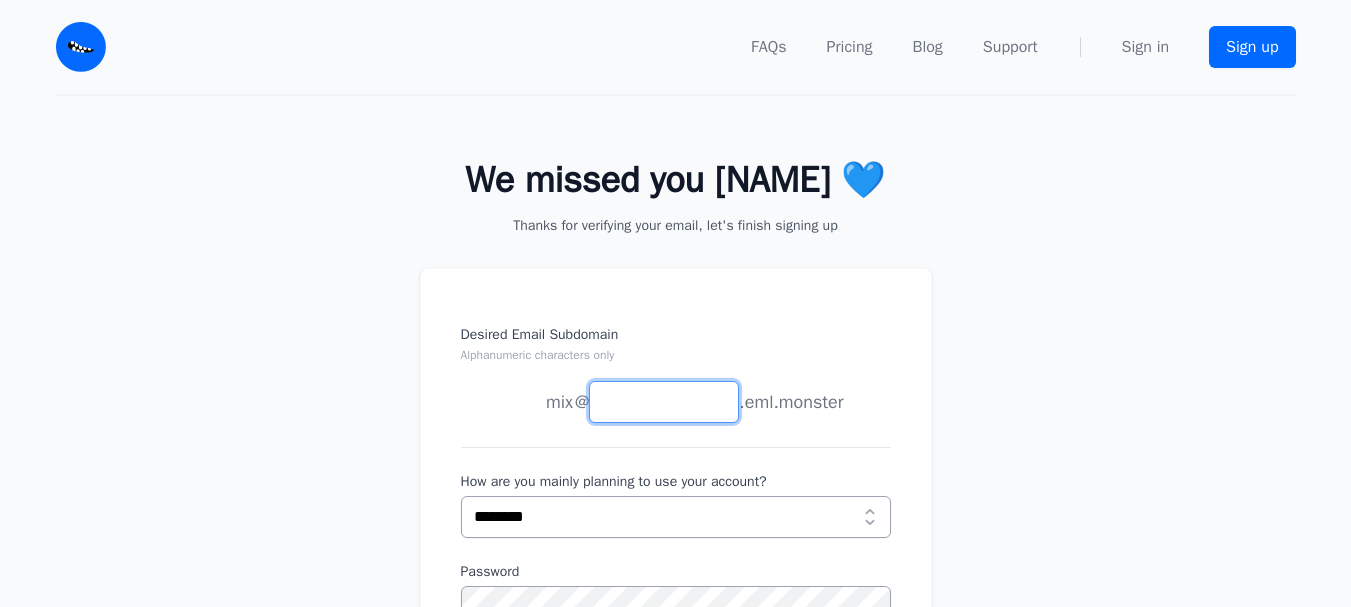 click on "Desired Email Subdomain
Alphanumeric characters only" at bounding box center (664, 402) 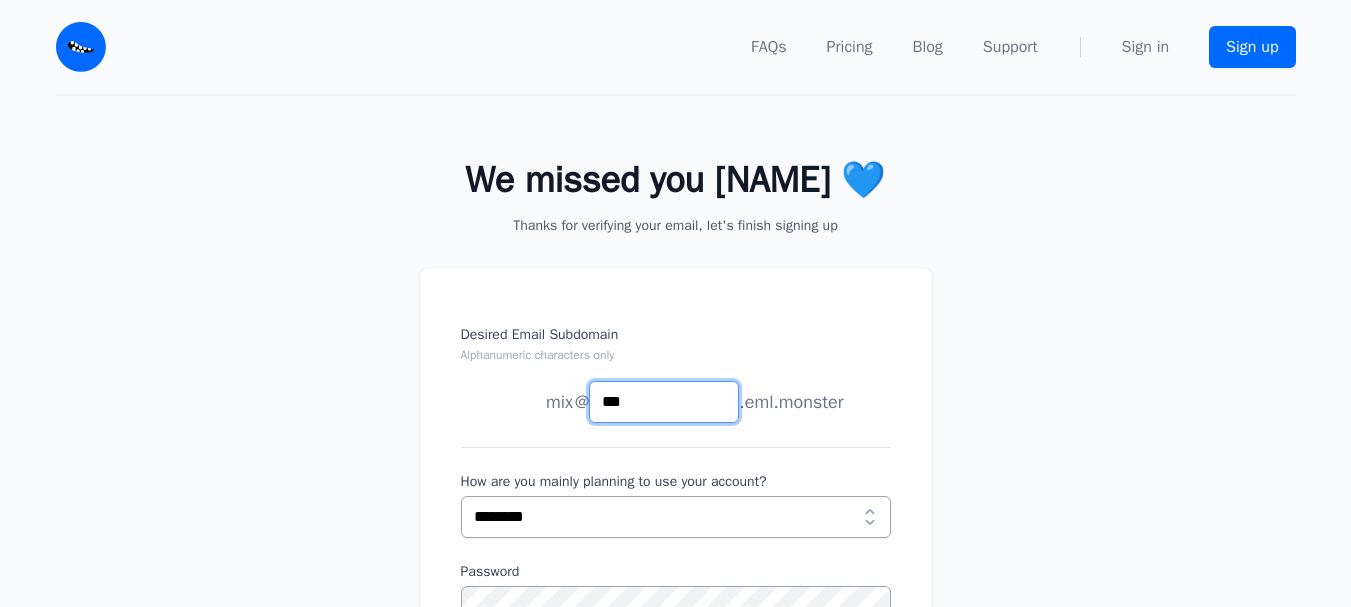 type on "***" 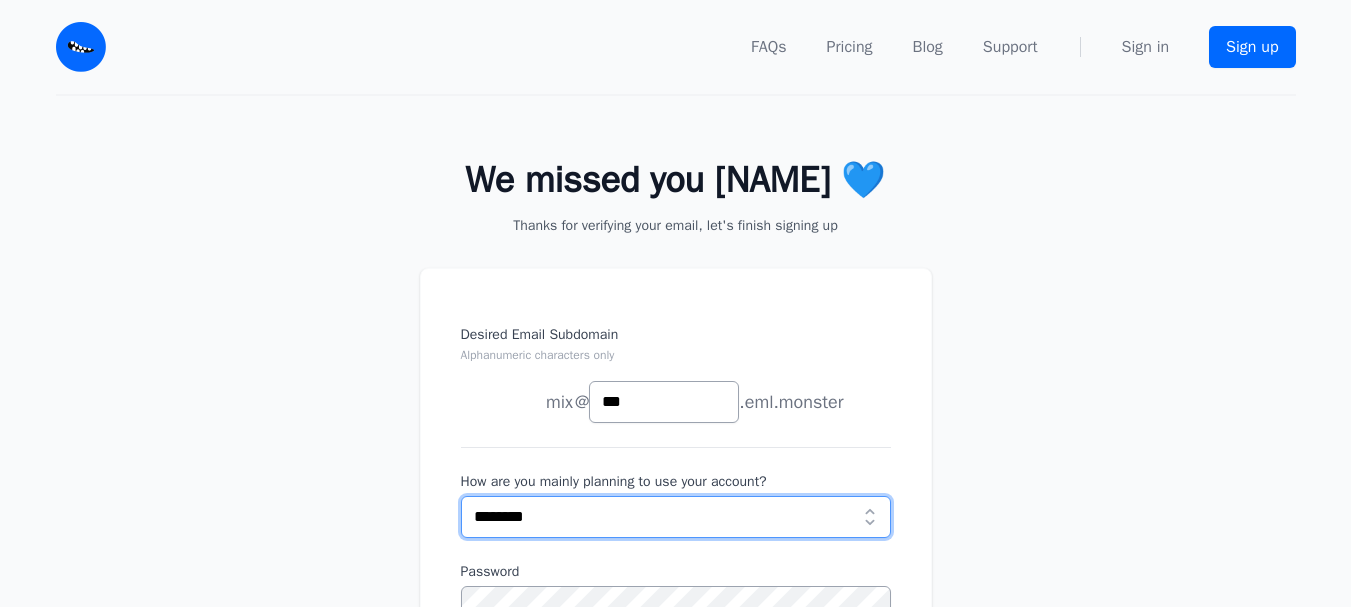 click on "**********" at bounding box center [676, 517] 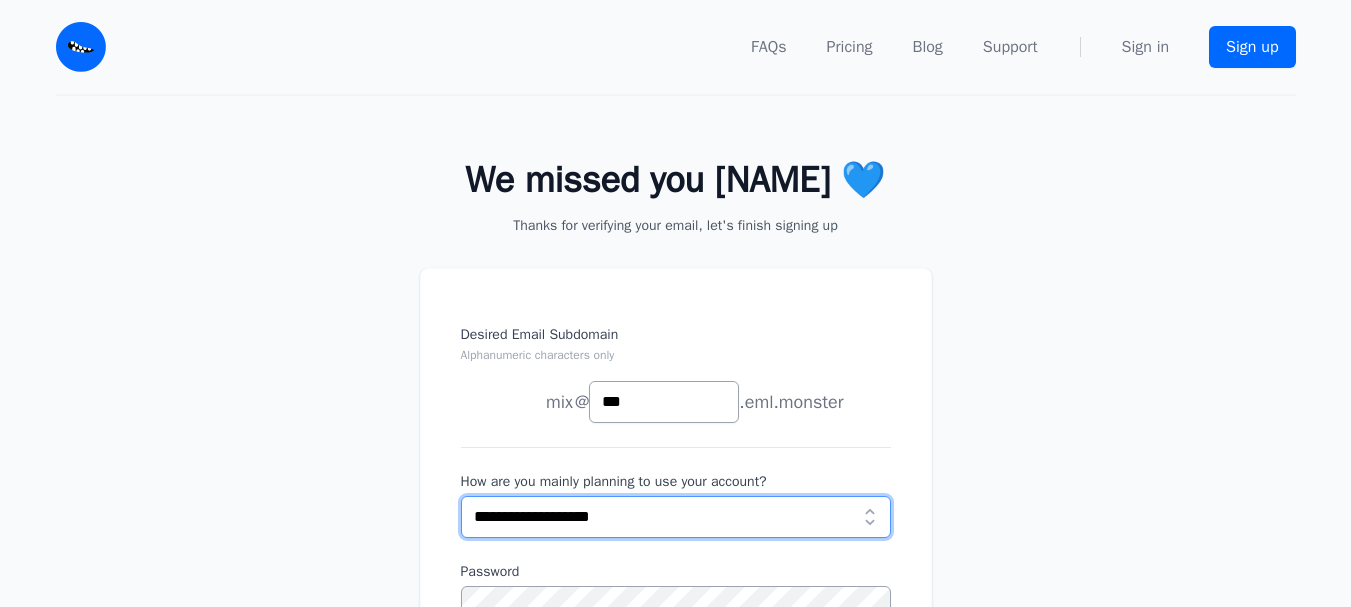 click on "**********" at bounding box center (676, 517) 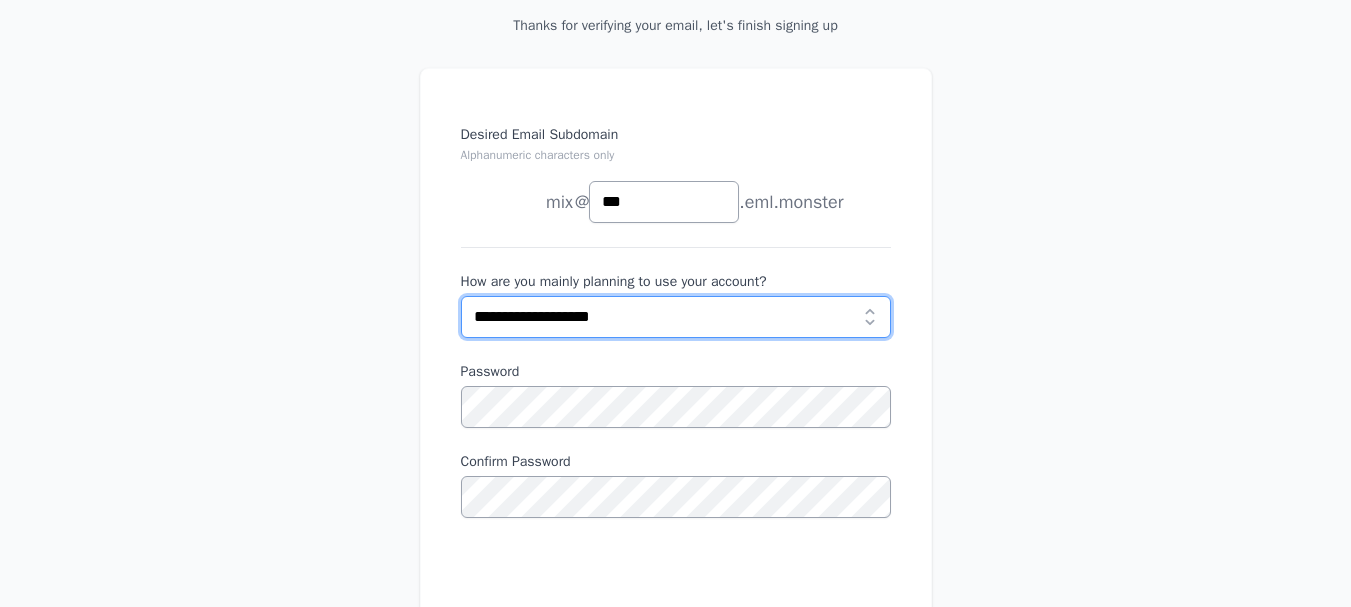 scroll, scrollTop: 300, scrollLeft: 0, axis: vertical 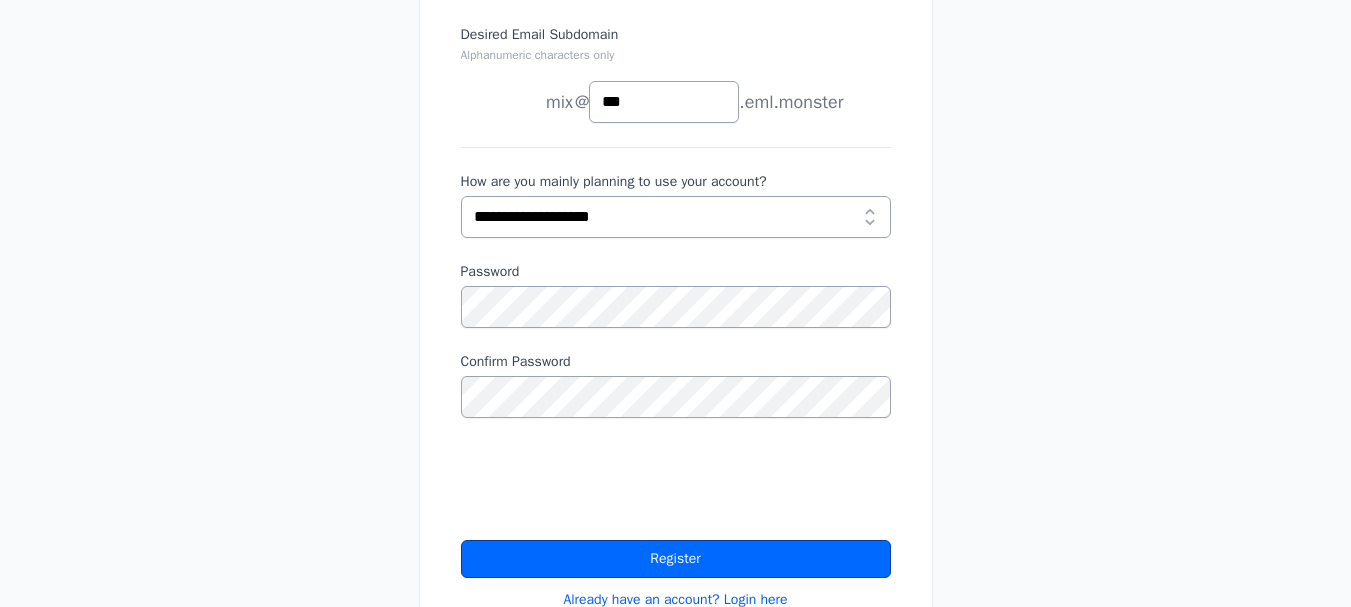 click on "Register" at bounding box center [676, 559] 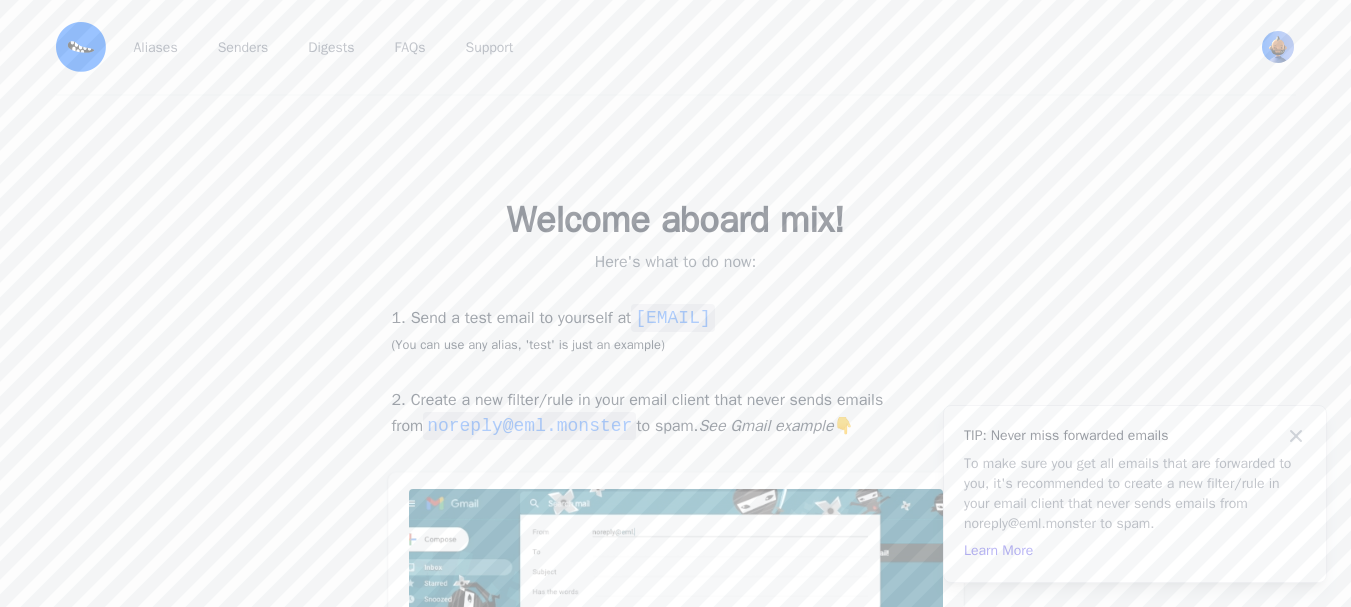 scroll, scrollTop: 0, scrollLeft: 0, axis: both 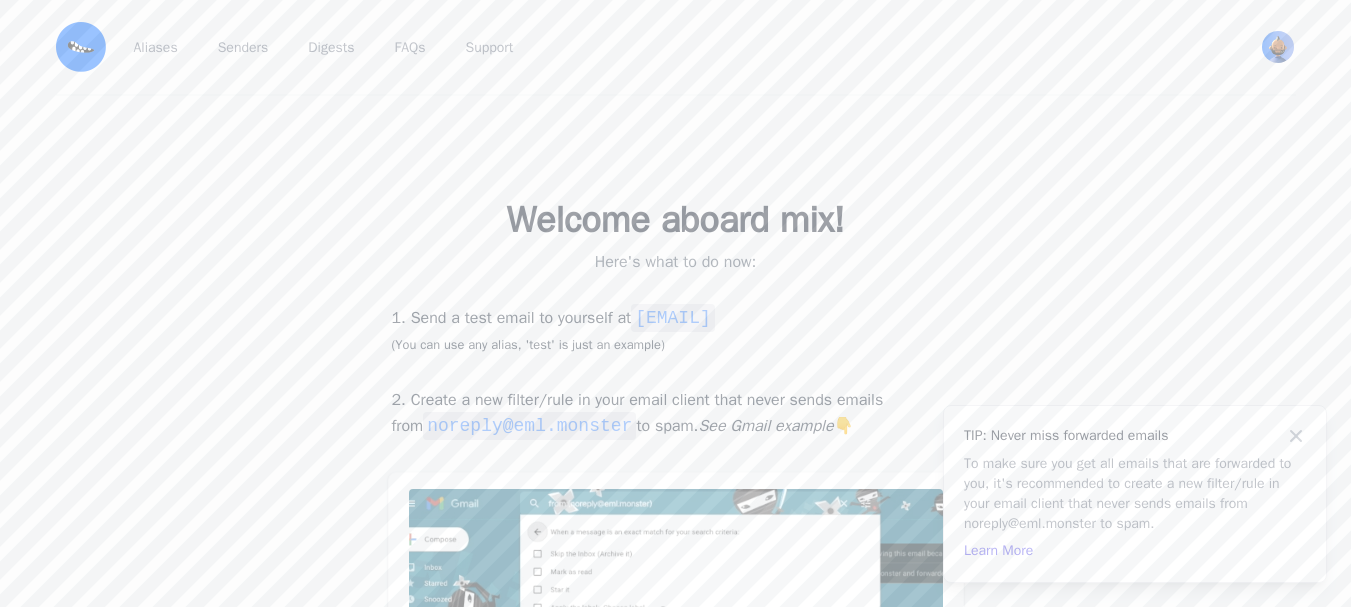 drag, startPoint x: 673, startPoint y: 320, endPoint x: 840, endPoint y: 301, distance: 168.07736 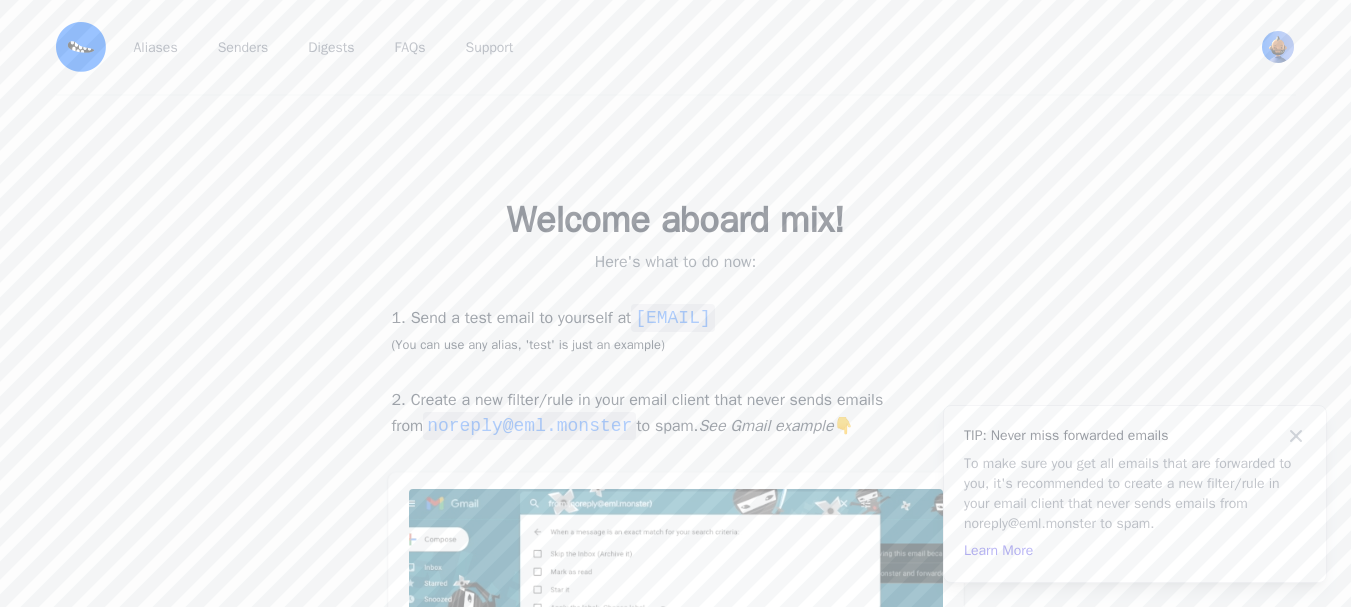 click on "1. Send a test email to yourself at  test@mix.eml.monster (You can use any alias, 'test' is just an example)
2. Create a new filter/rule in your email client that never sends emails from  noreply@eml.monster  to spam.  See Gmail example  👇
Go to Dashboard" at bounding box center [676, 561] 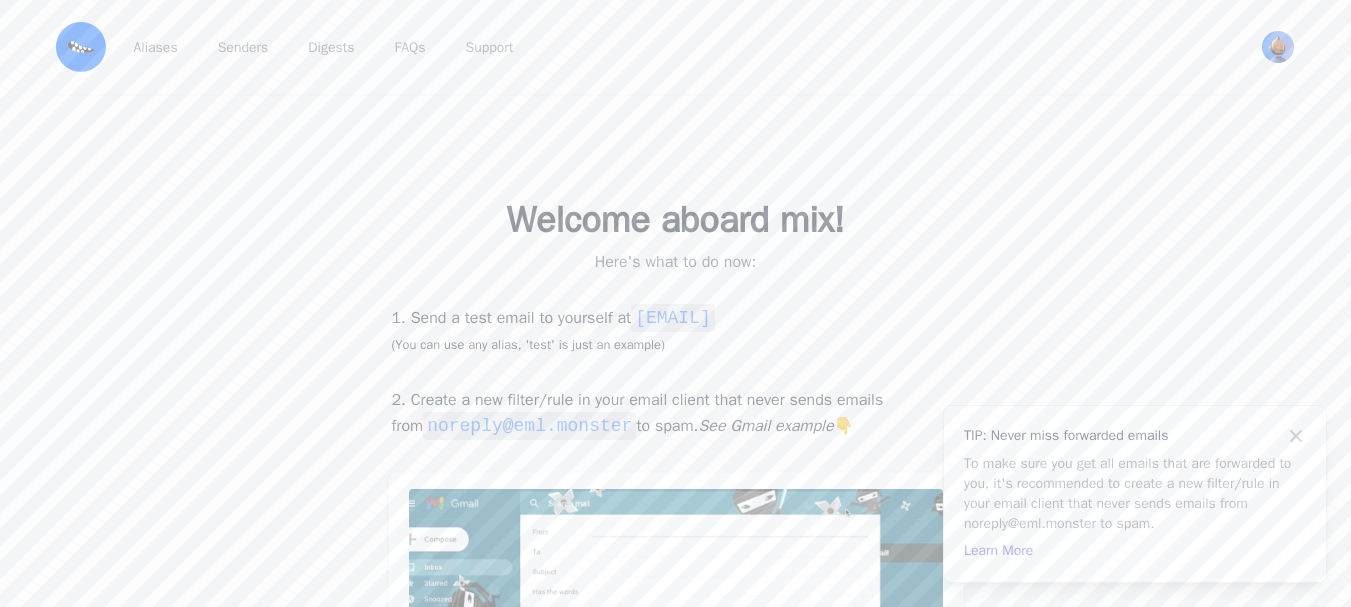 copy on "@mix.eml.monster" 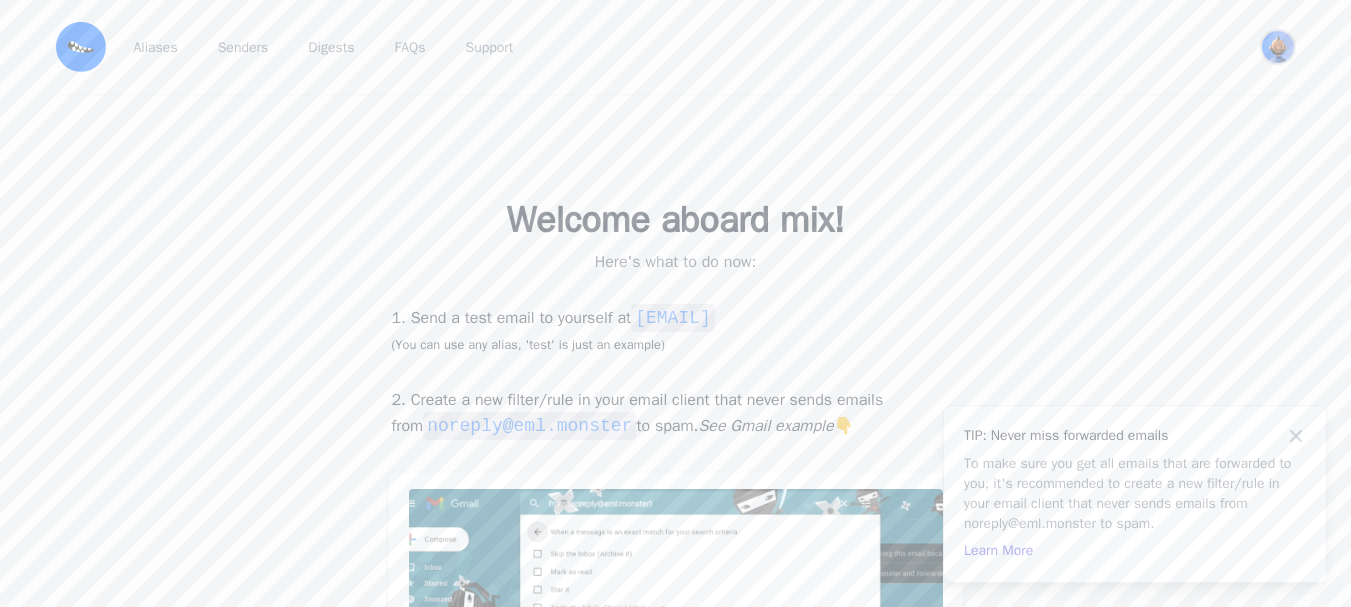 click at bounding box center (1278, 47) 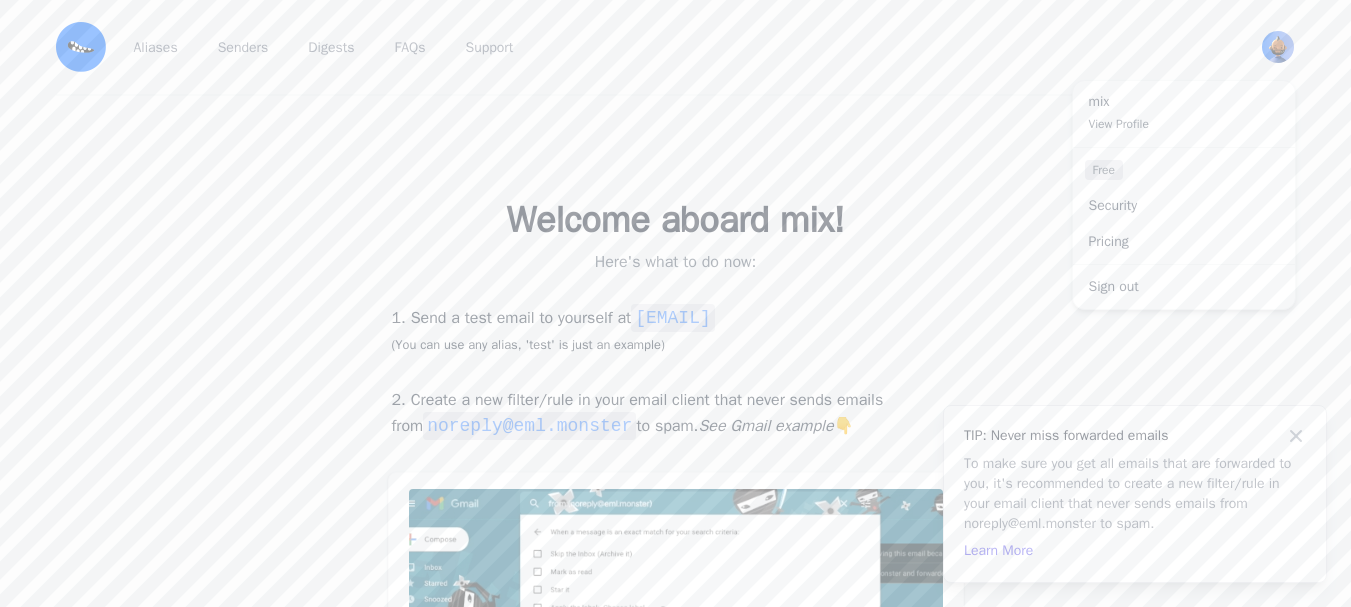 click on "Welcome aboard mix!
Here's what to do now:
1. Send a test email to yourself at  test@mix.eml.monster (You can use any alias, 'test' is just an example)
2. Create a new filter/rule in your email client that never sends emails from  noreply@eml.monster  to spam.  See Gmail example  👇
Go to Dashboard" at bounding box center [675, 505] 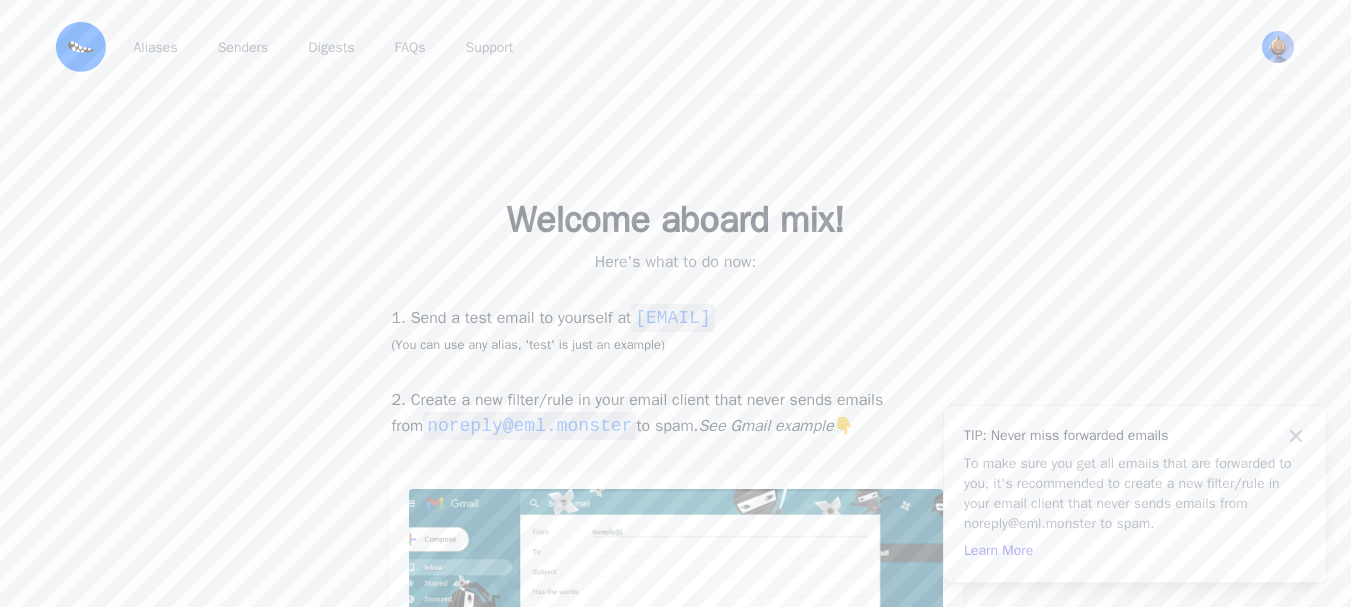 click at bounding box center [81, 47] 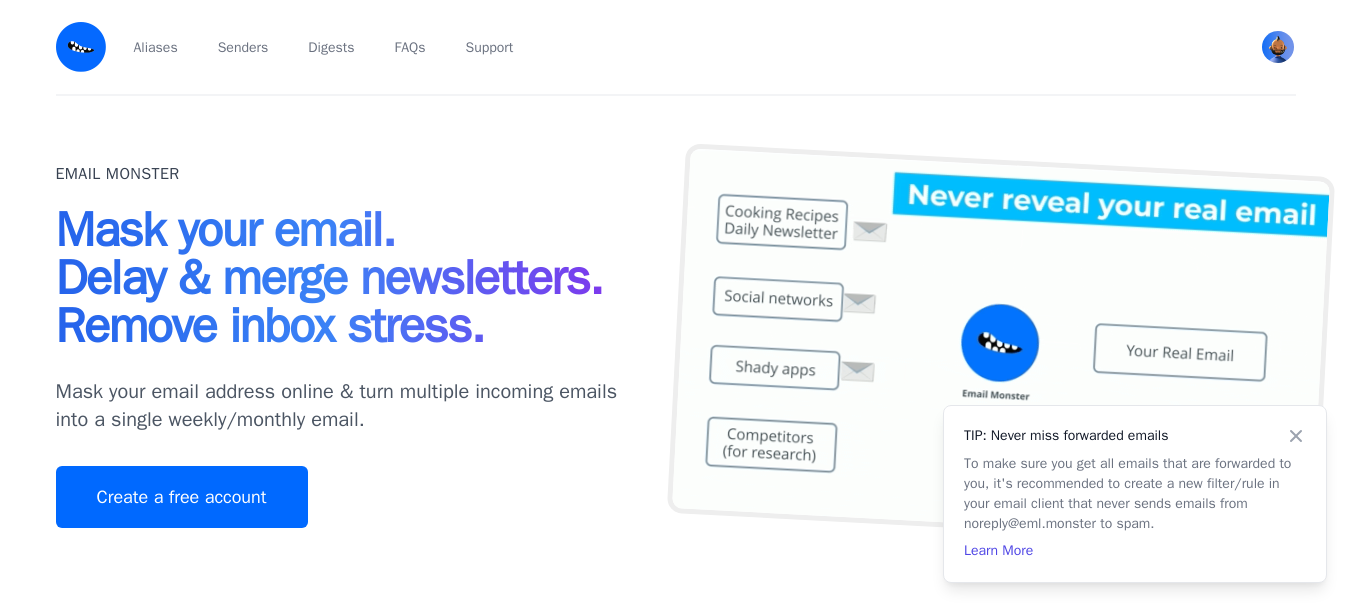 scroll, scrollTop: 0, scrollLeft: 0, axis: both 